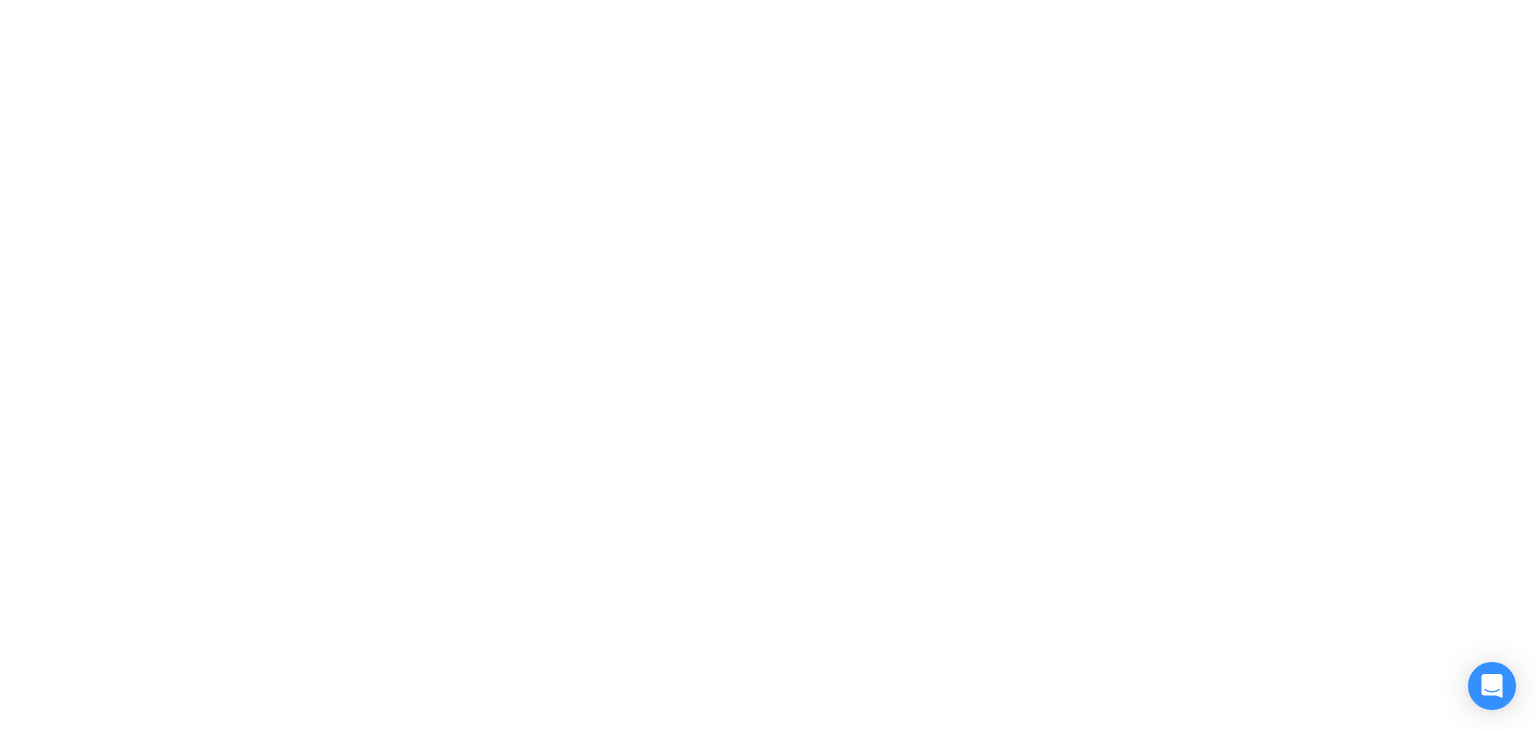 scroll, scrollTop: 0, scrollLeft: 0, axis: both 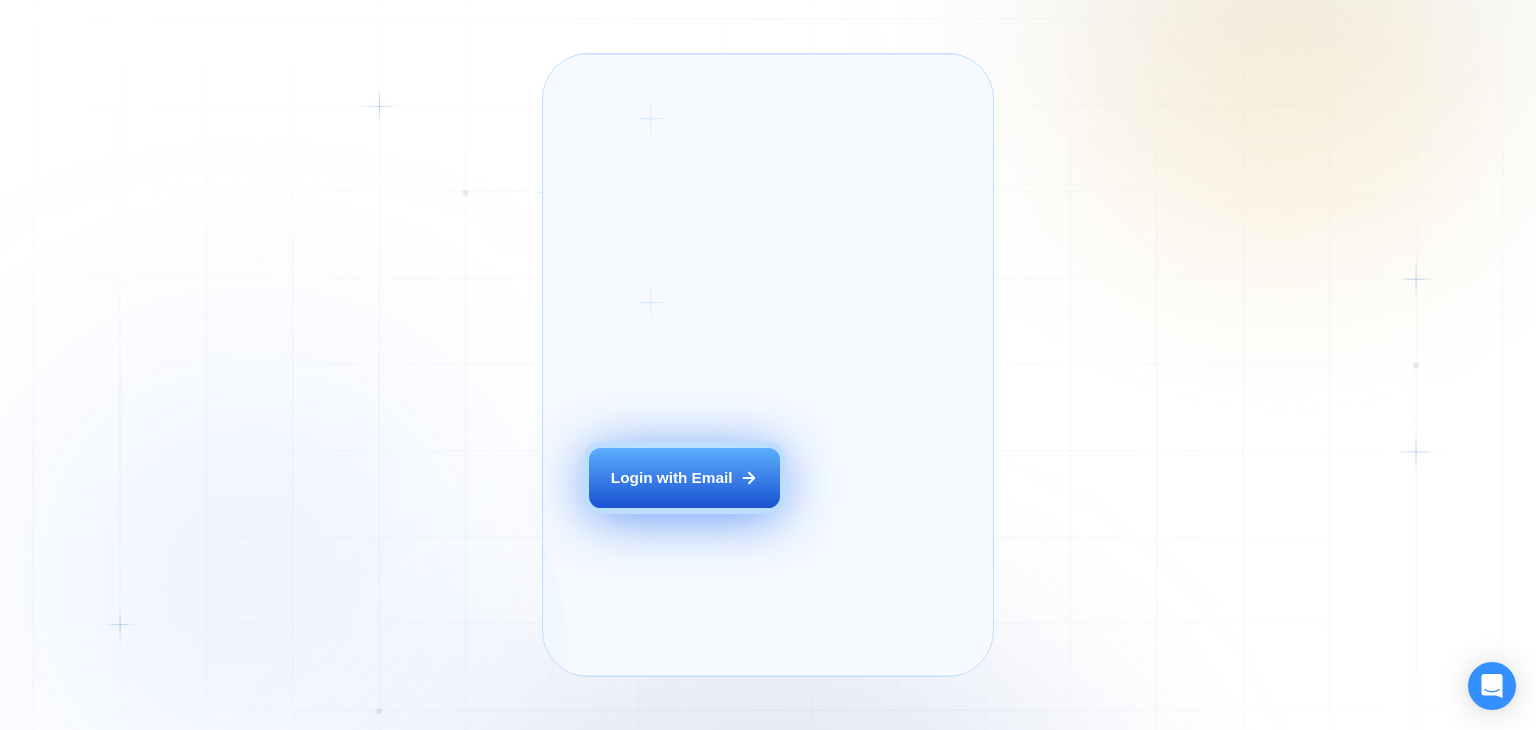 click on "Login with Email" at bounding box center (672, 477) 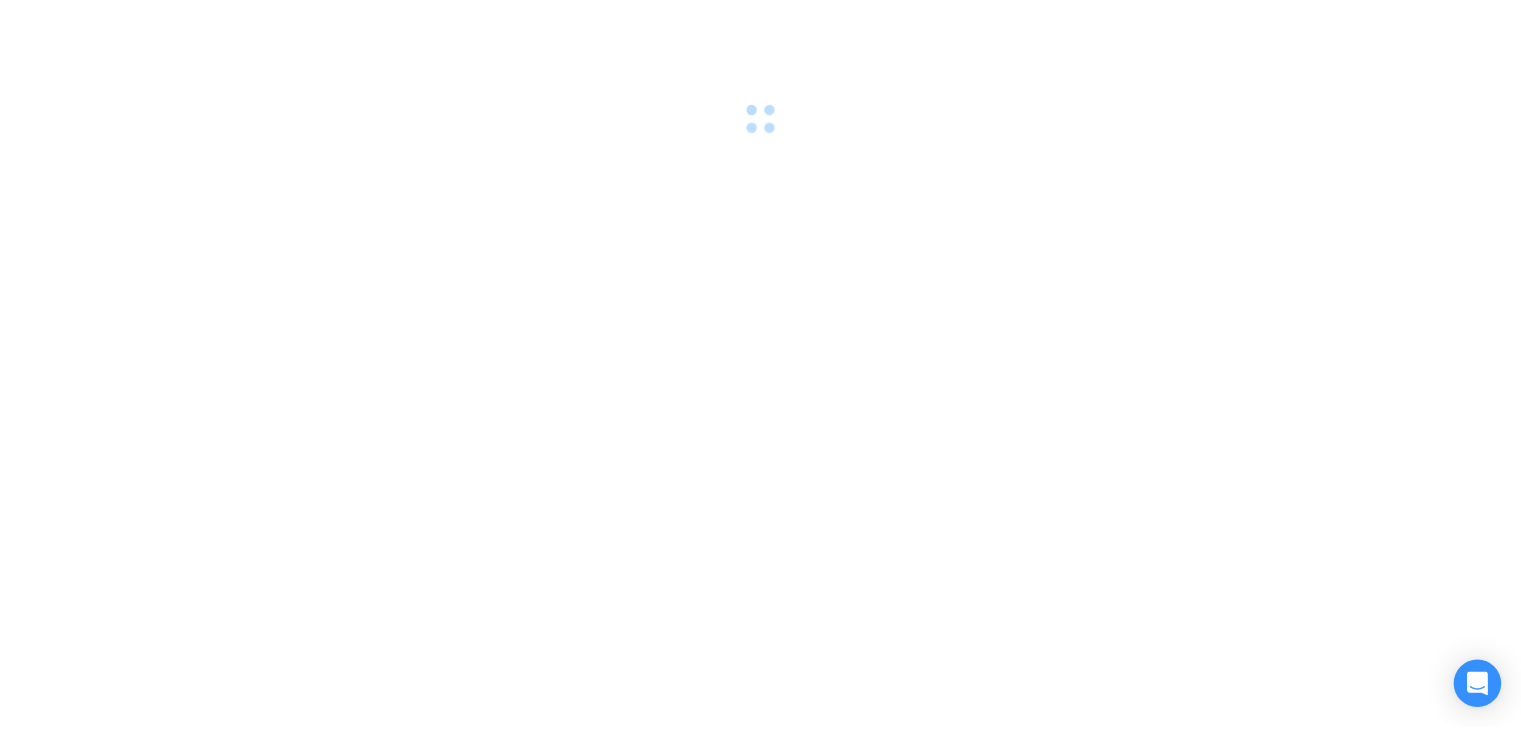 scroll, scrollTop: 0, scrollLeft: 0, axis: both 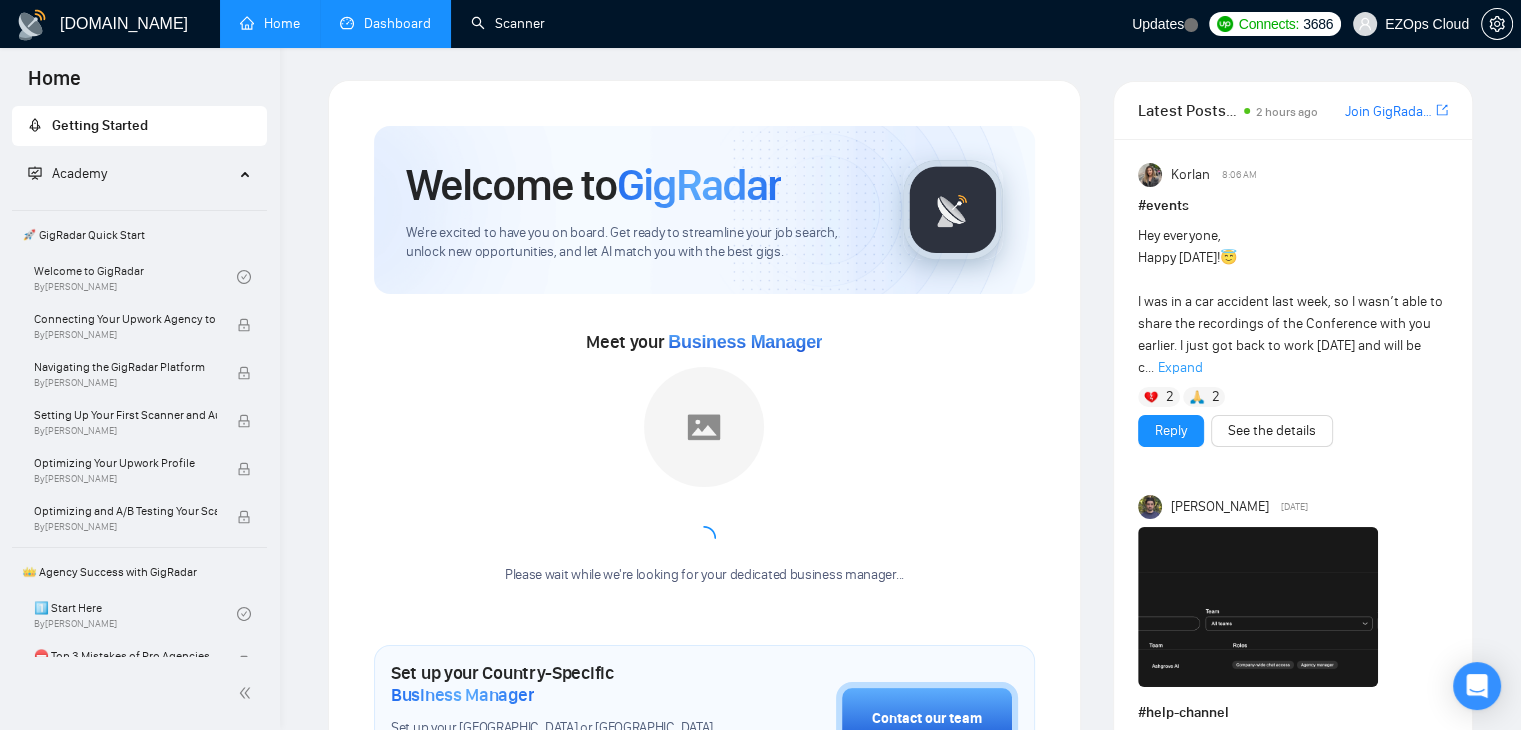click on "Scanner" at bounding box center [508, 23] 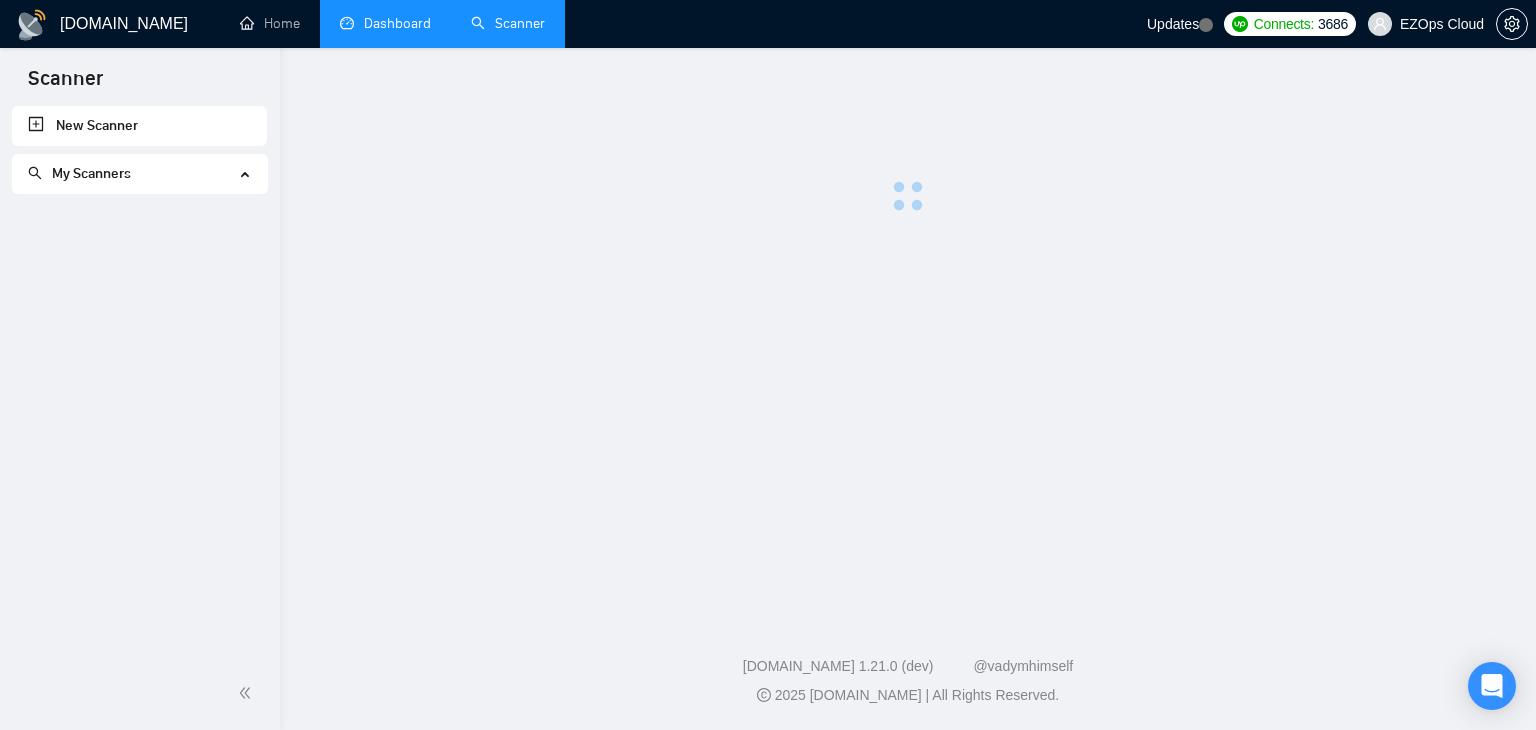 click on "Dashboard" at bounding box center [385, 23] 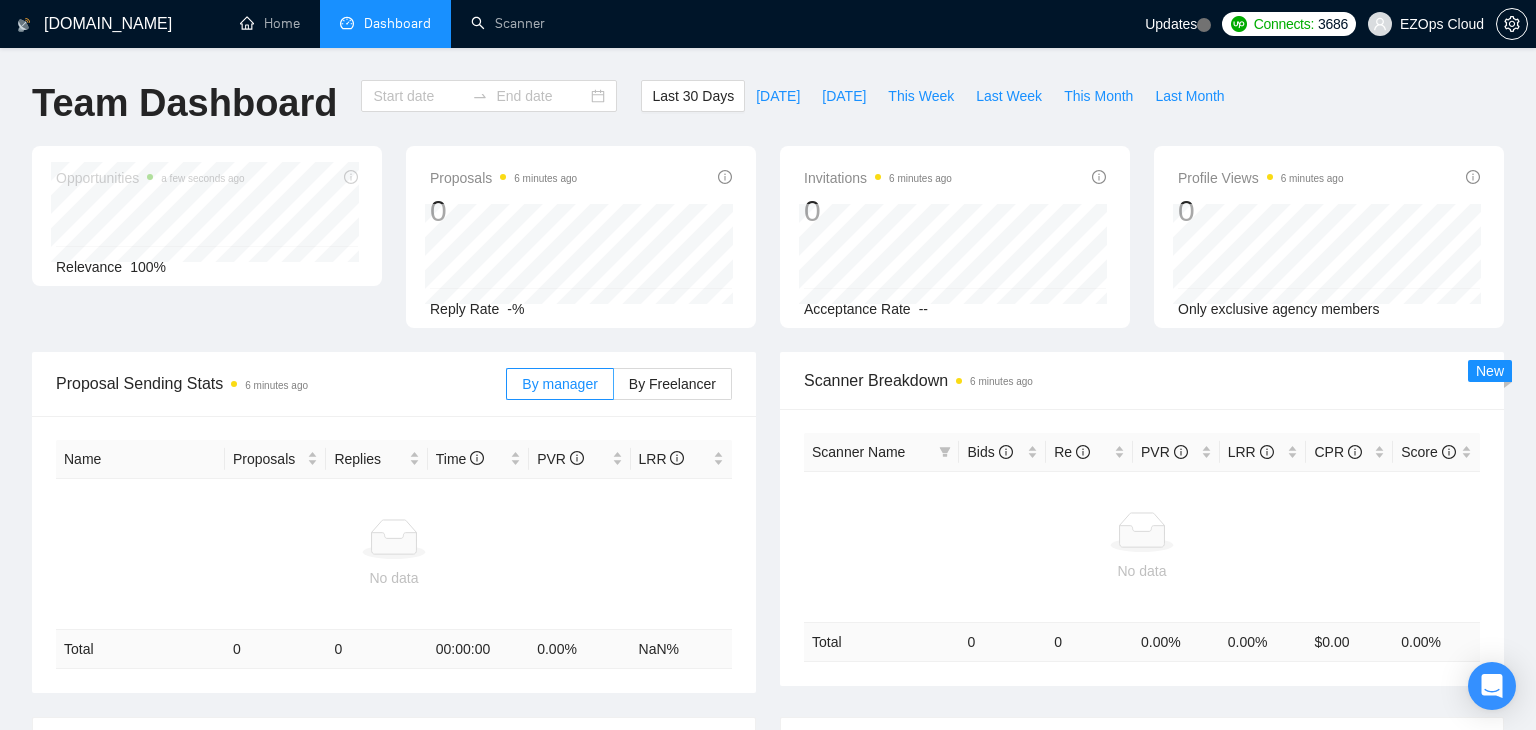 type on "2025-06-07" 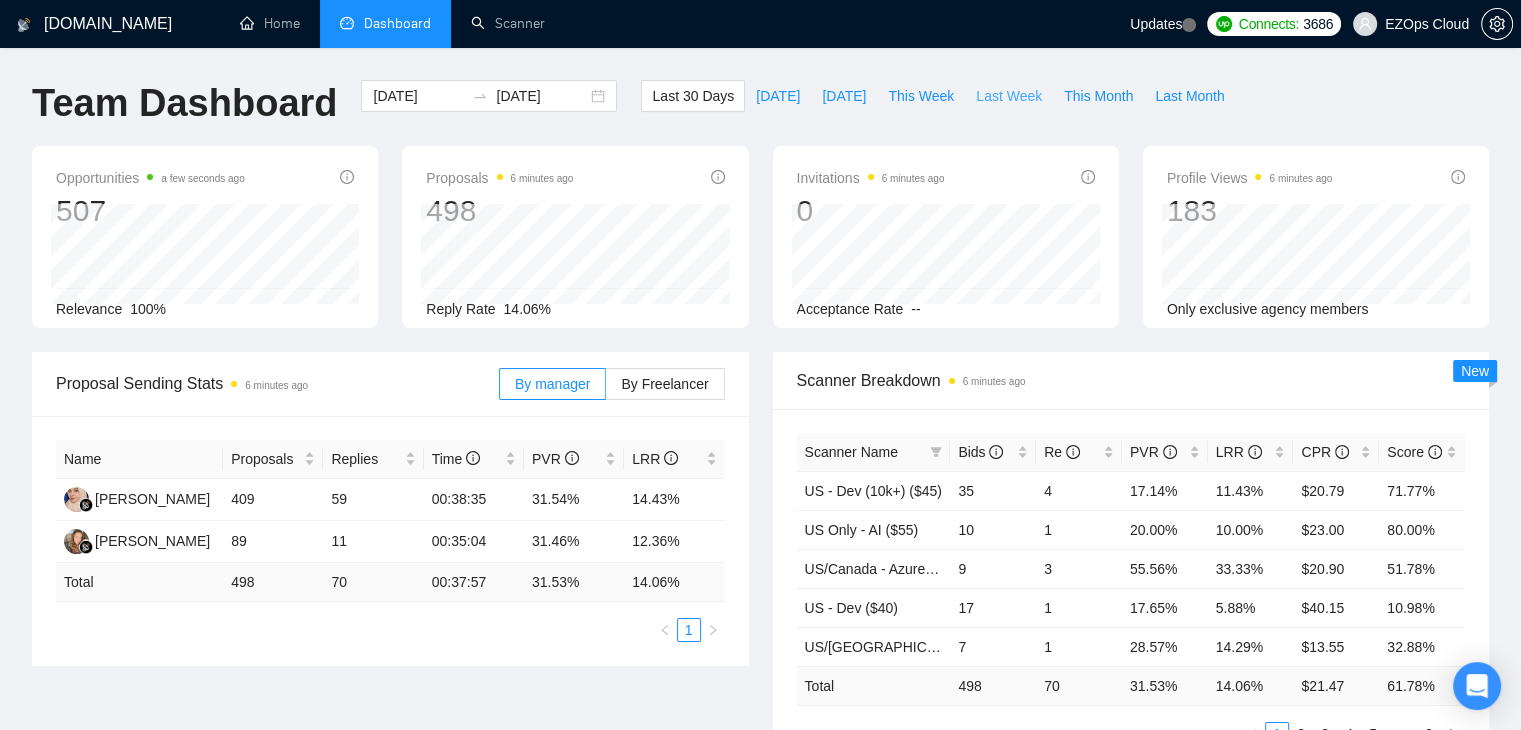 click on "Last Week" at bounding box center (1009, 96) 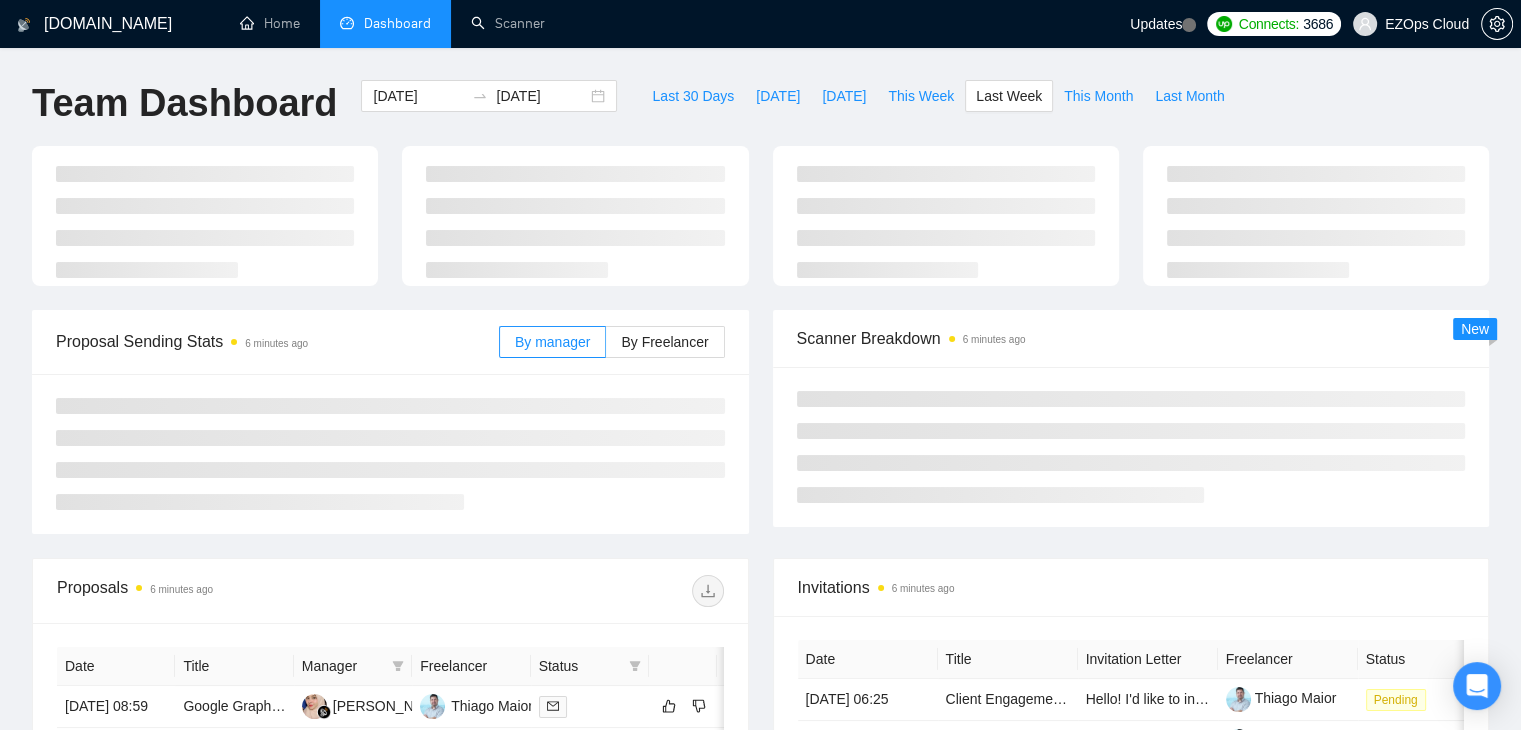 type on "2025-06-30" 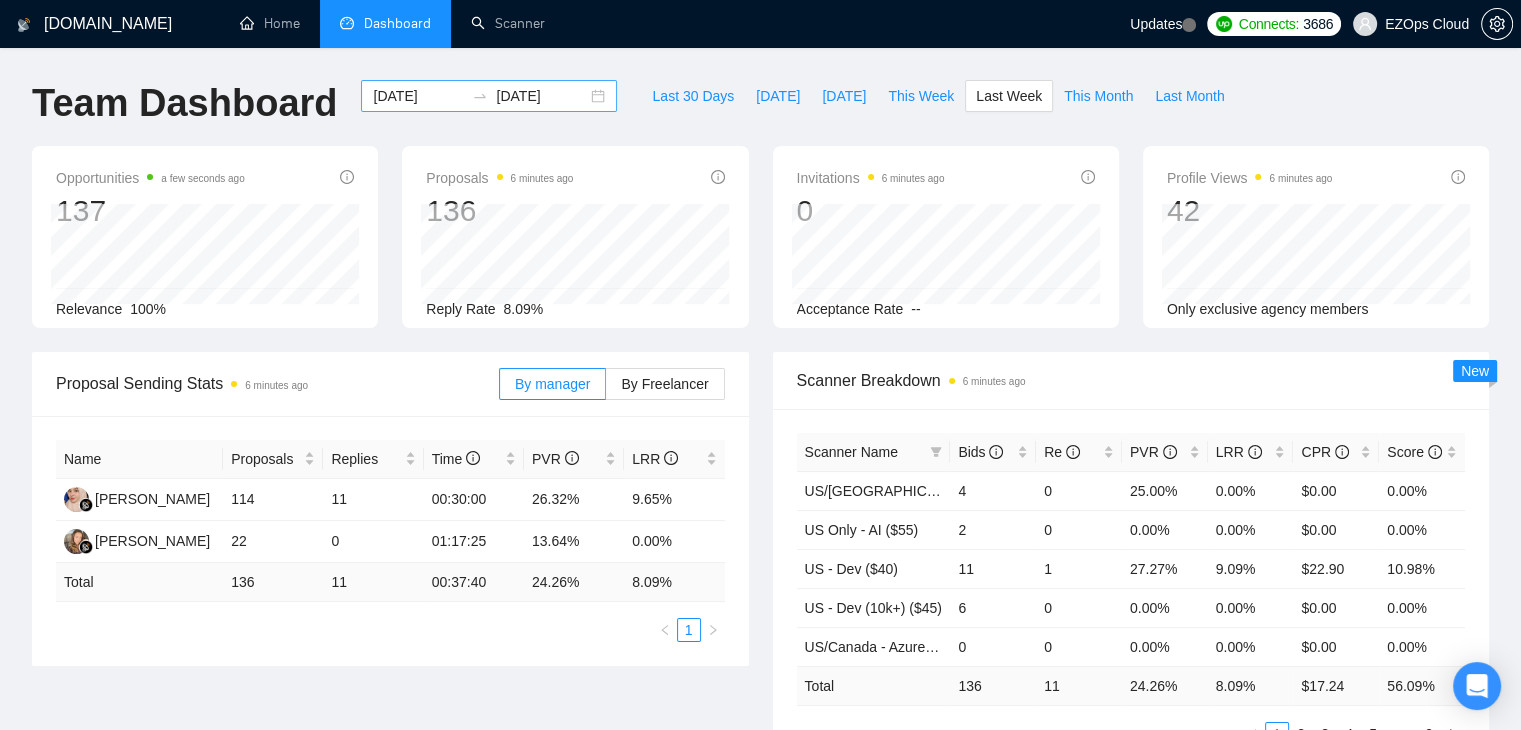 click on "2025-06-30 2025-07-06" at bounding box center (489, 96) 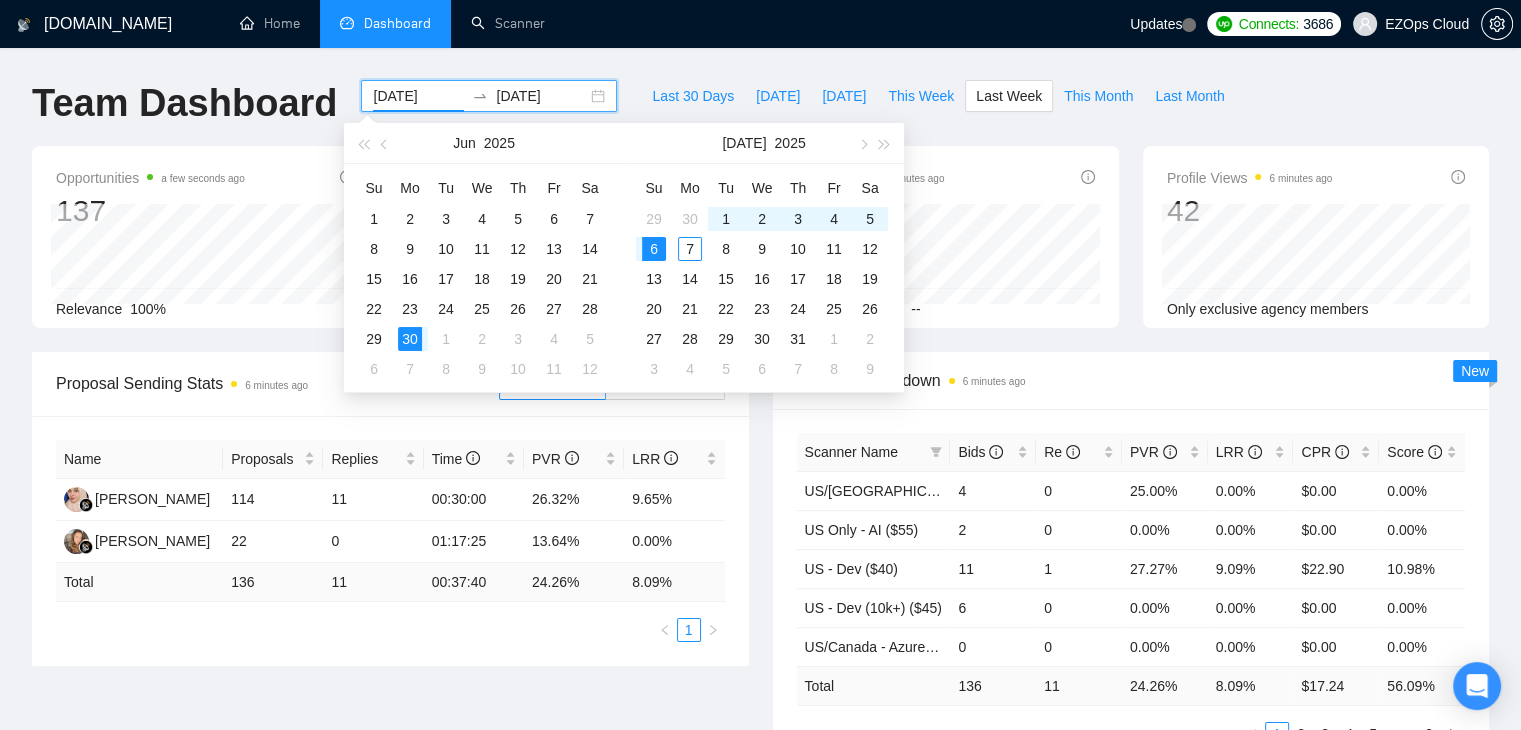 click on "2025-06-30 2025-07-06" at bounding box center (489, 96) 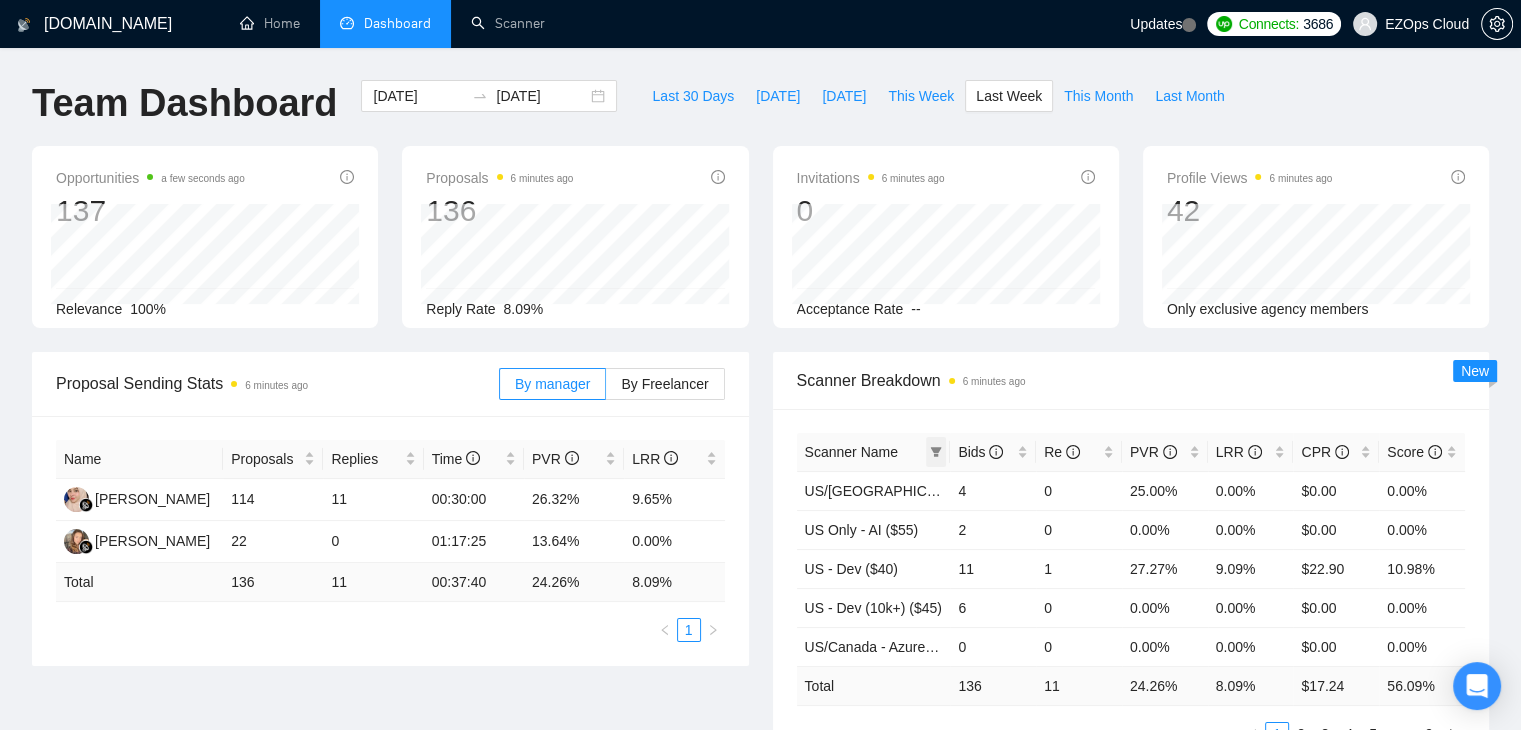 click at bounding box center (936, 452) 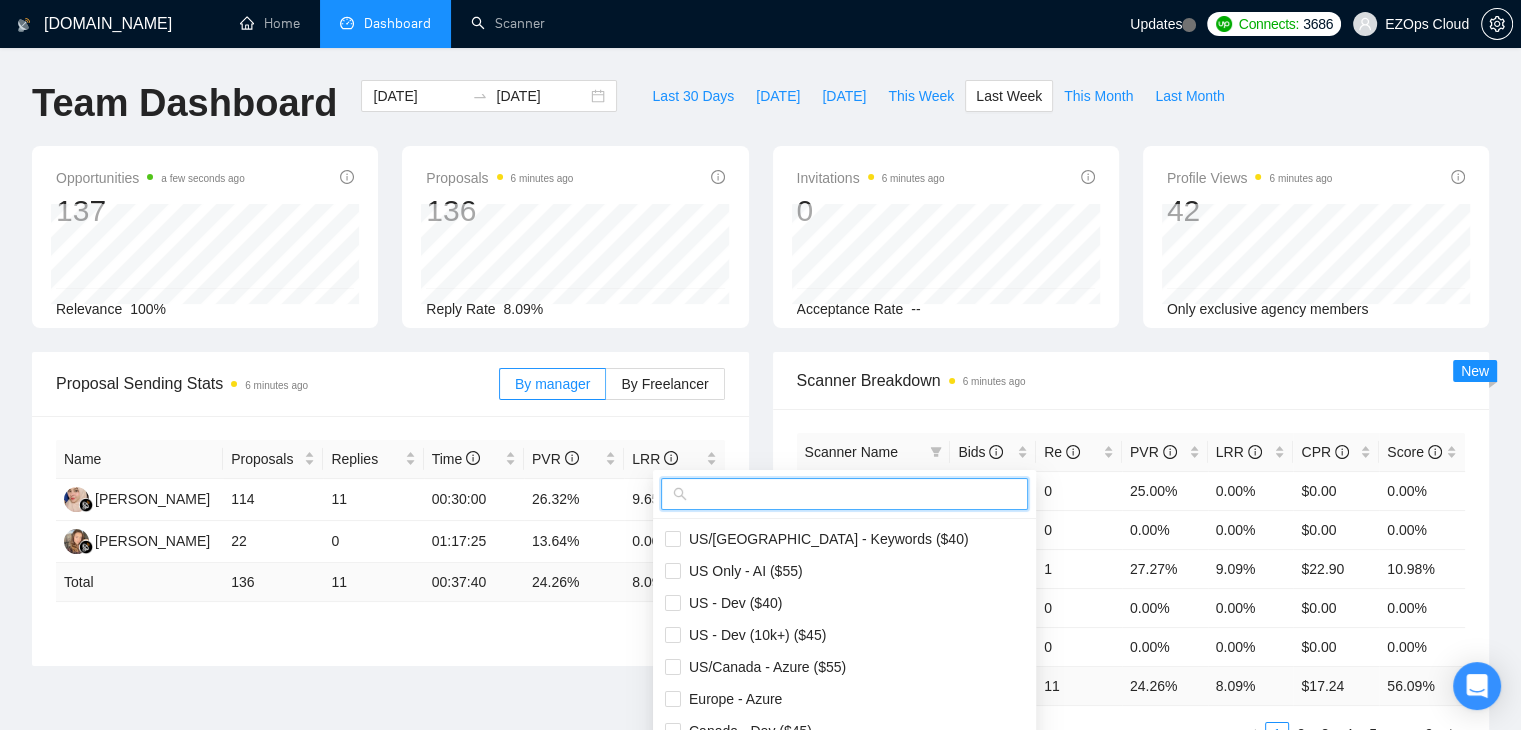 click at bounding box center [853, 494] 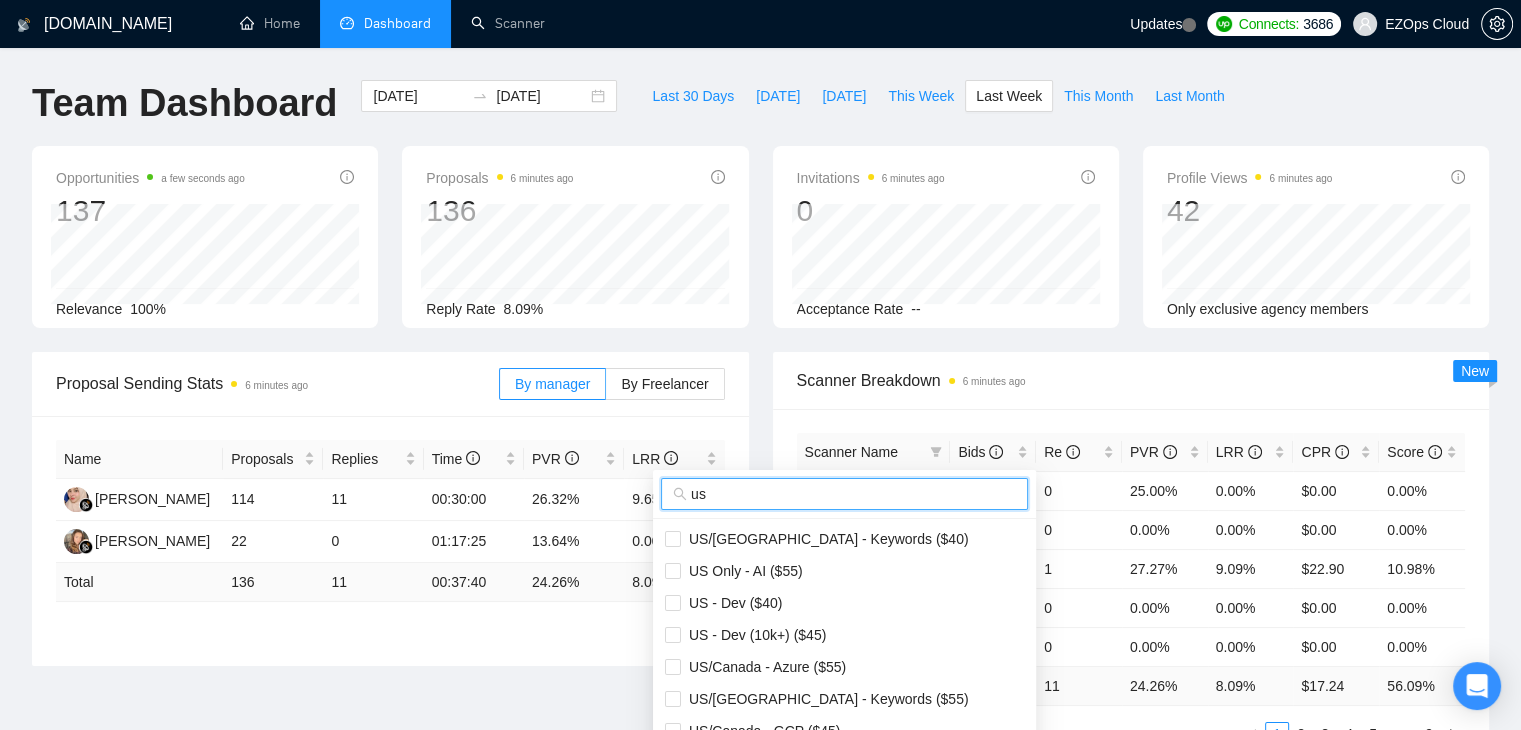 scroll, scrollTop: 200, scrollLeft: 0, axis: vertical 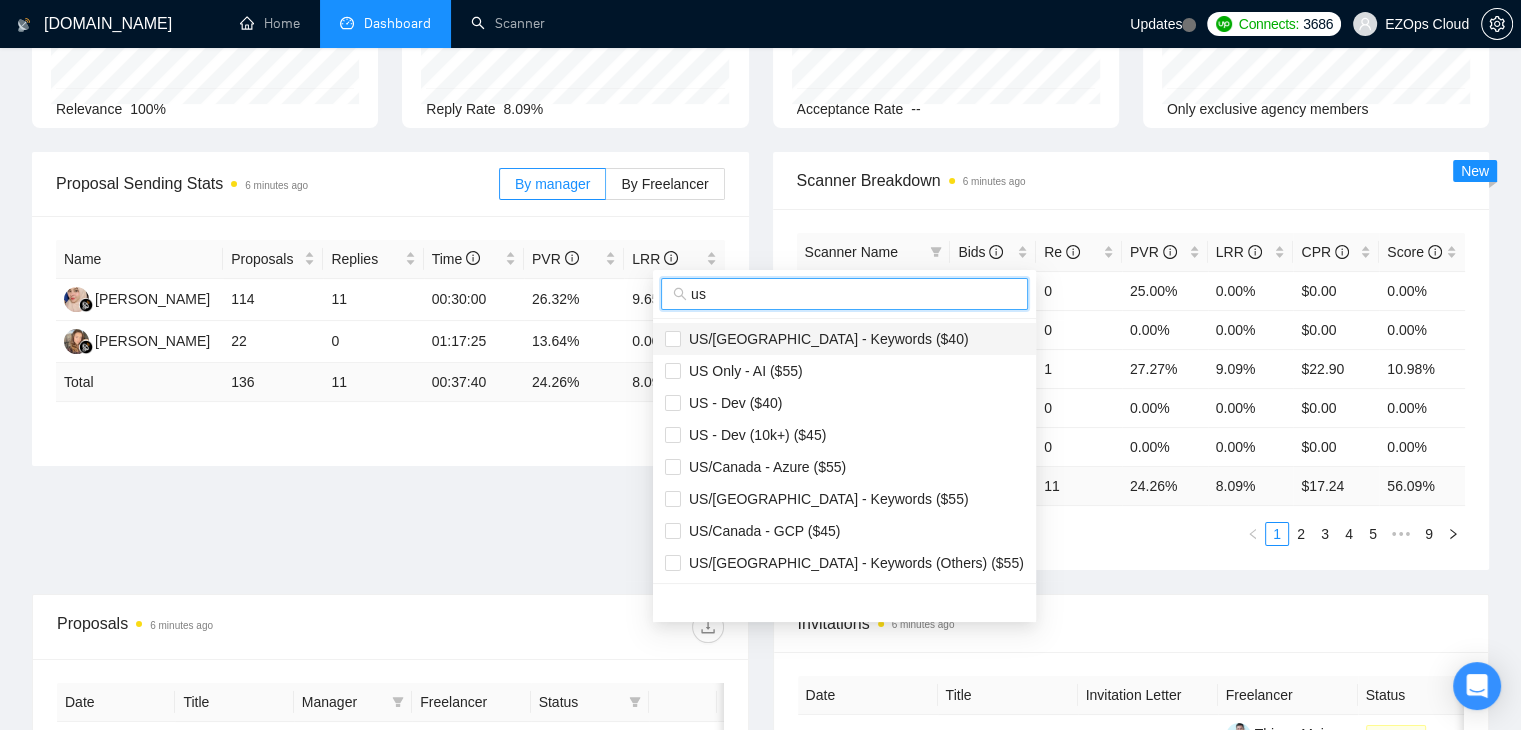 type on "us" 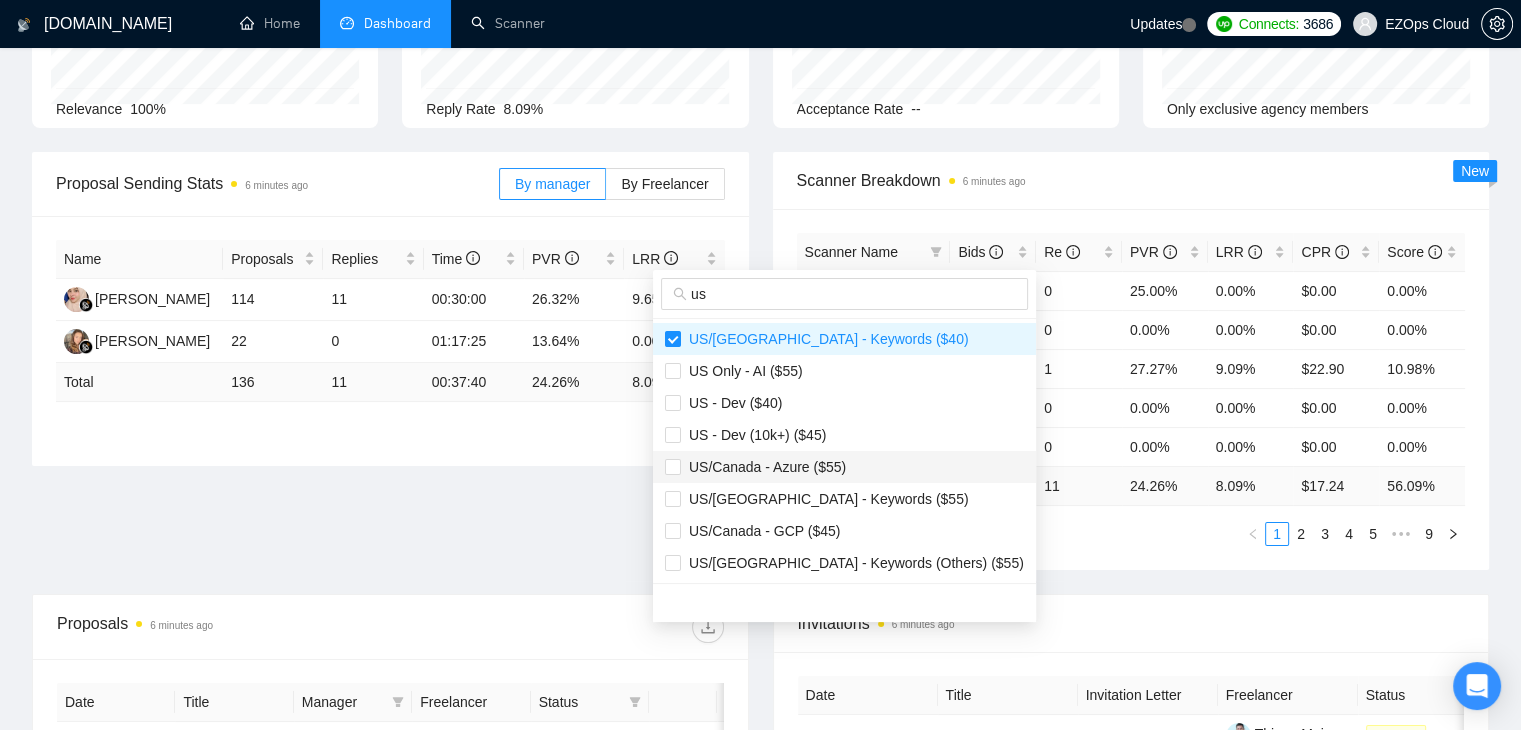 click on "US/Canada - Azure ($55)" at bounding box center [763, 467] 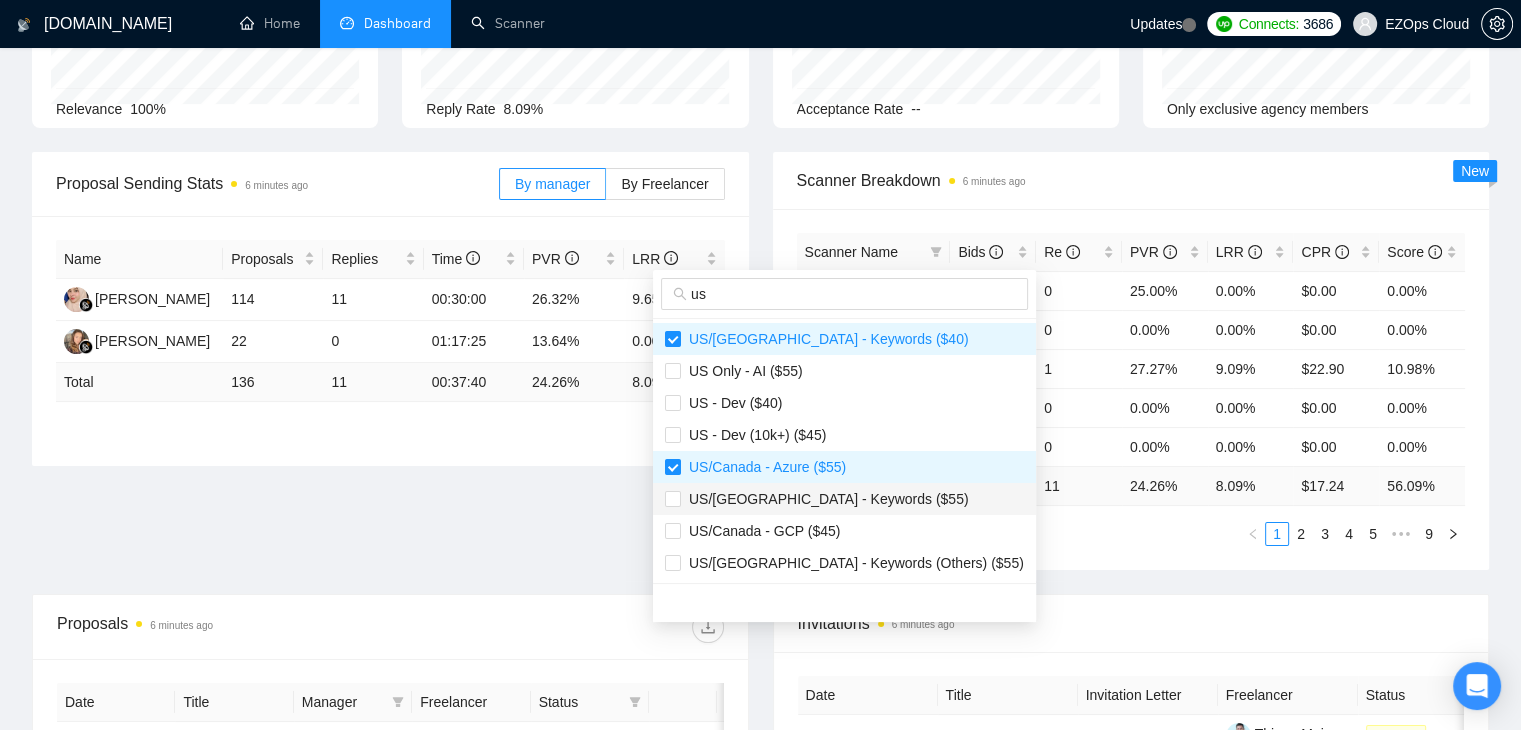 click on "US/Canada - Keywords ($55)" at bounding box center (825, 499) 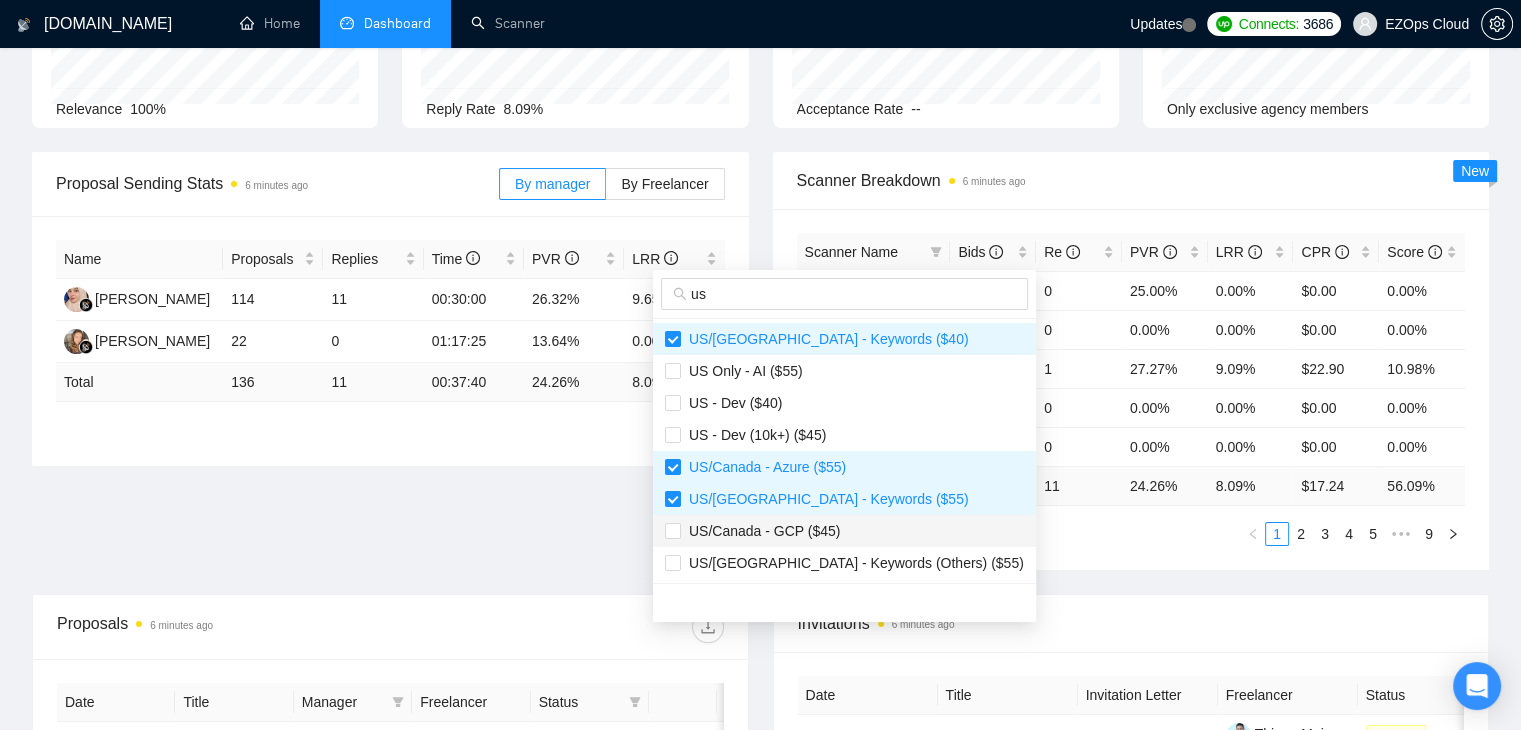click on "US/Canada - GCP ($45)" at bounding box center (844, 531) 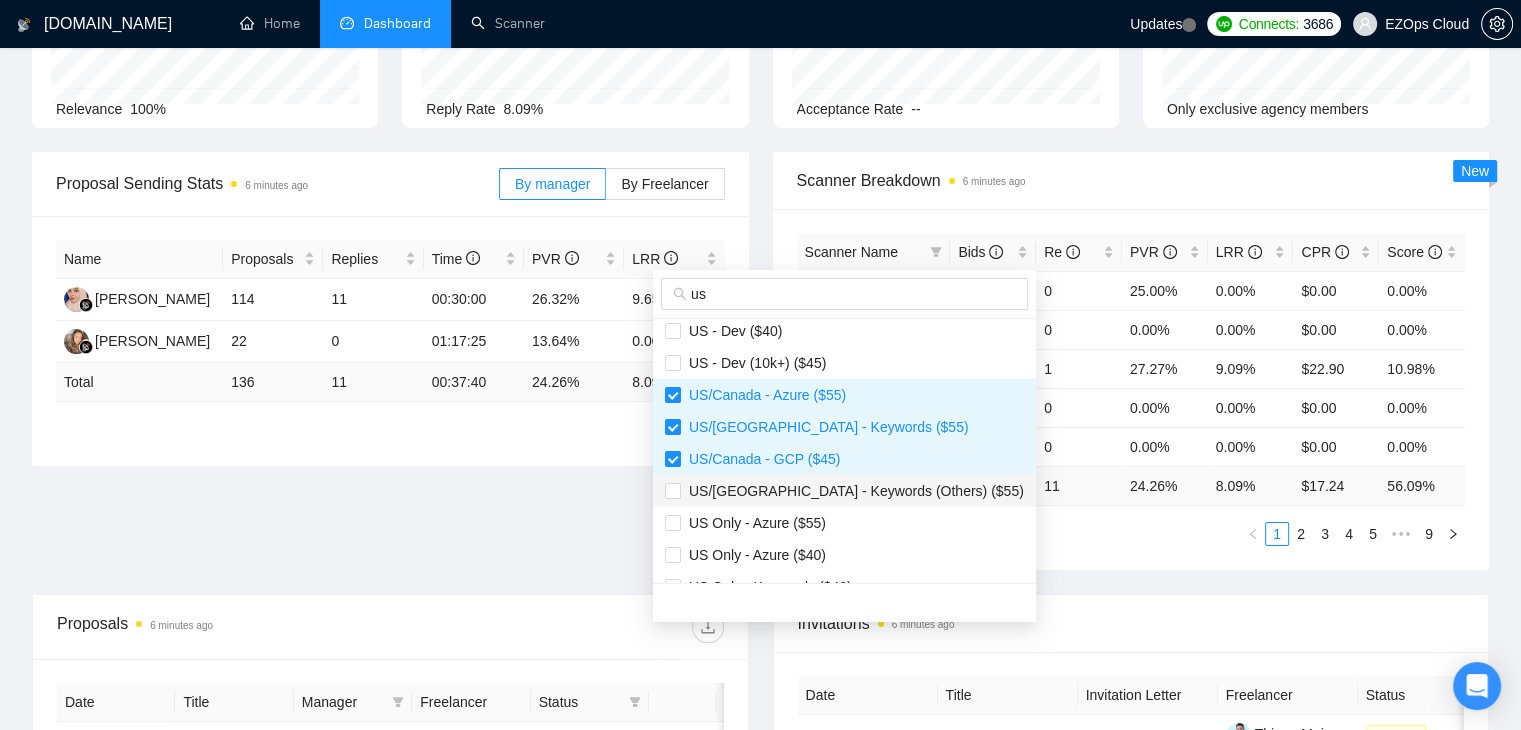scroll, scrollTop: 100, scrollLeft: 0, axis: vertical 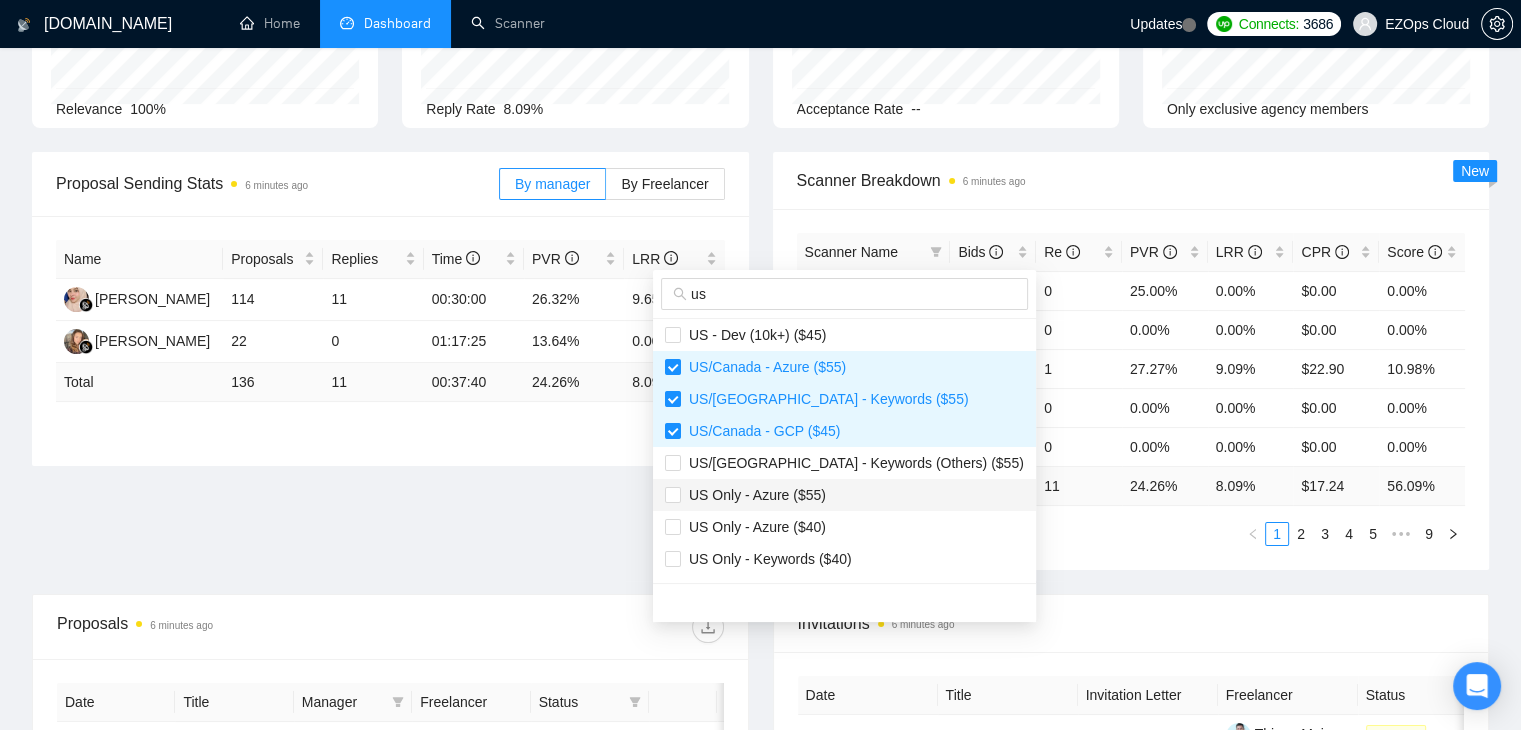 click on "US Only - Azure ($55)" at bounding box center [844, 495] 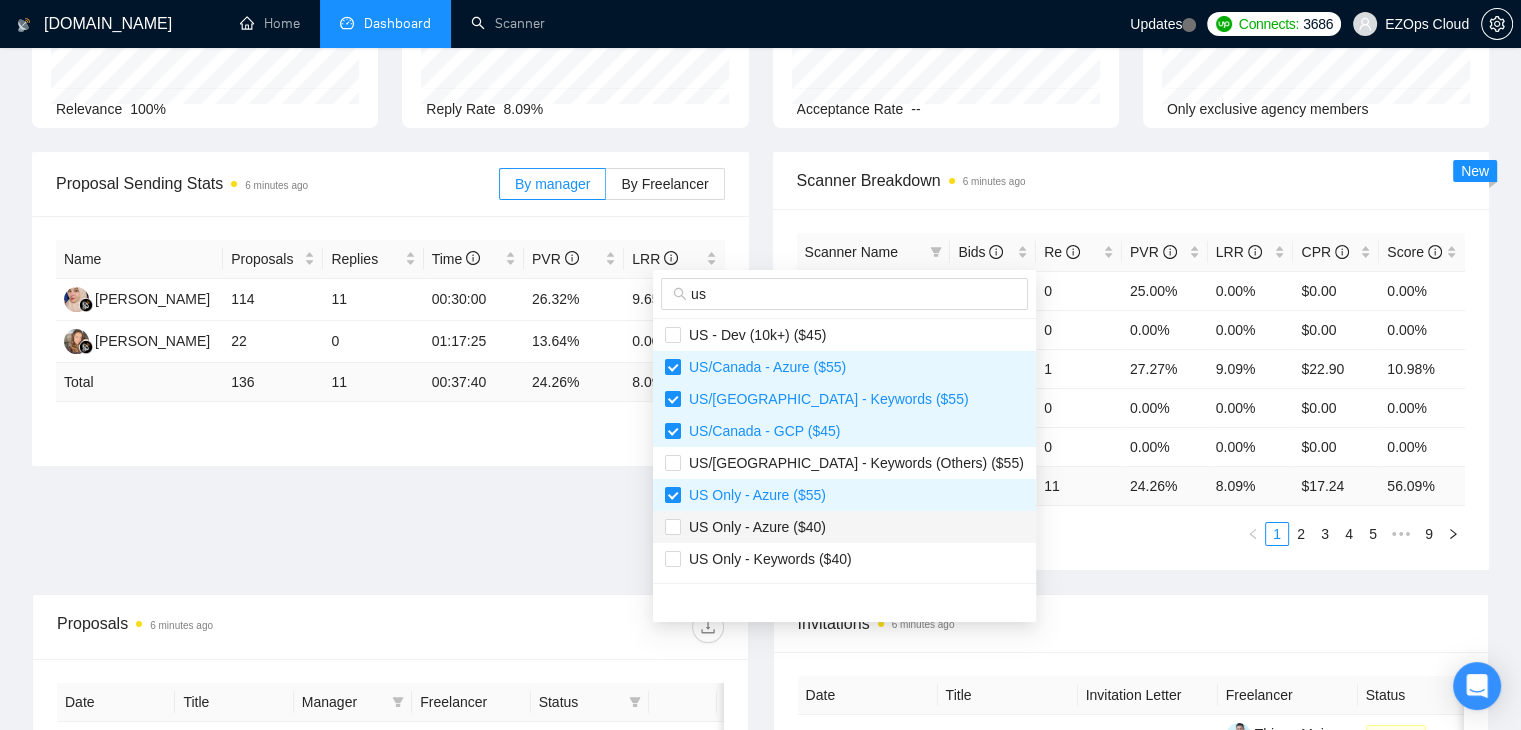 click on "US Only - Azure ($40)" at bounding box center (844, 527) 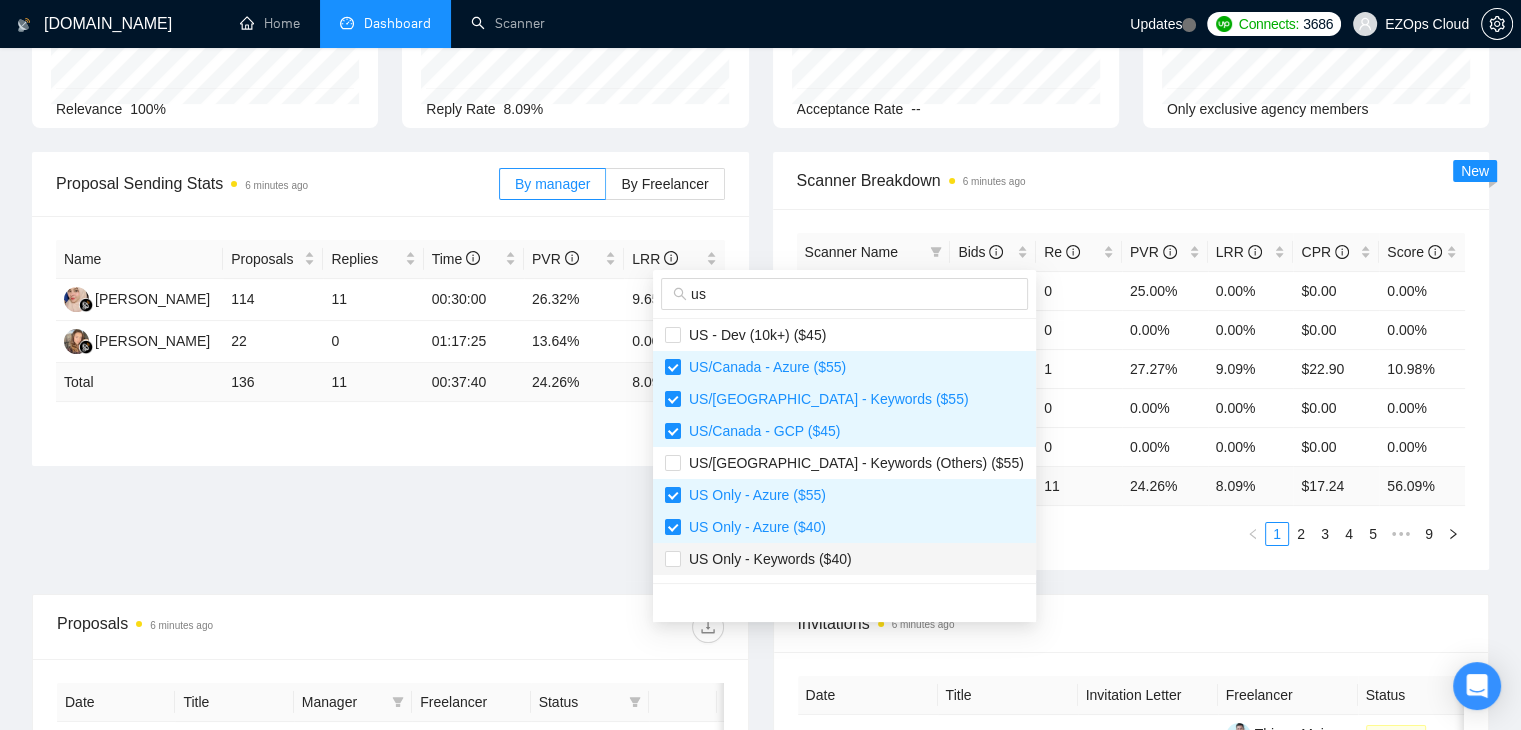 click on "US Only - Keywords ($40)" at bounding box center (766, 559) 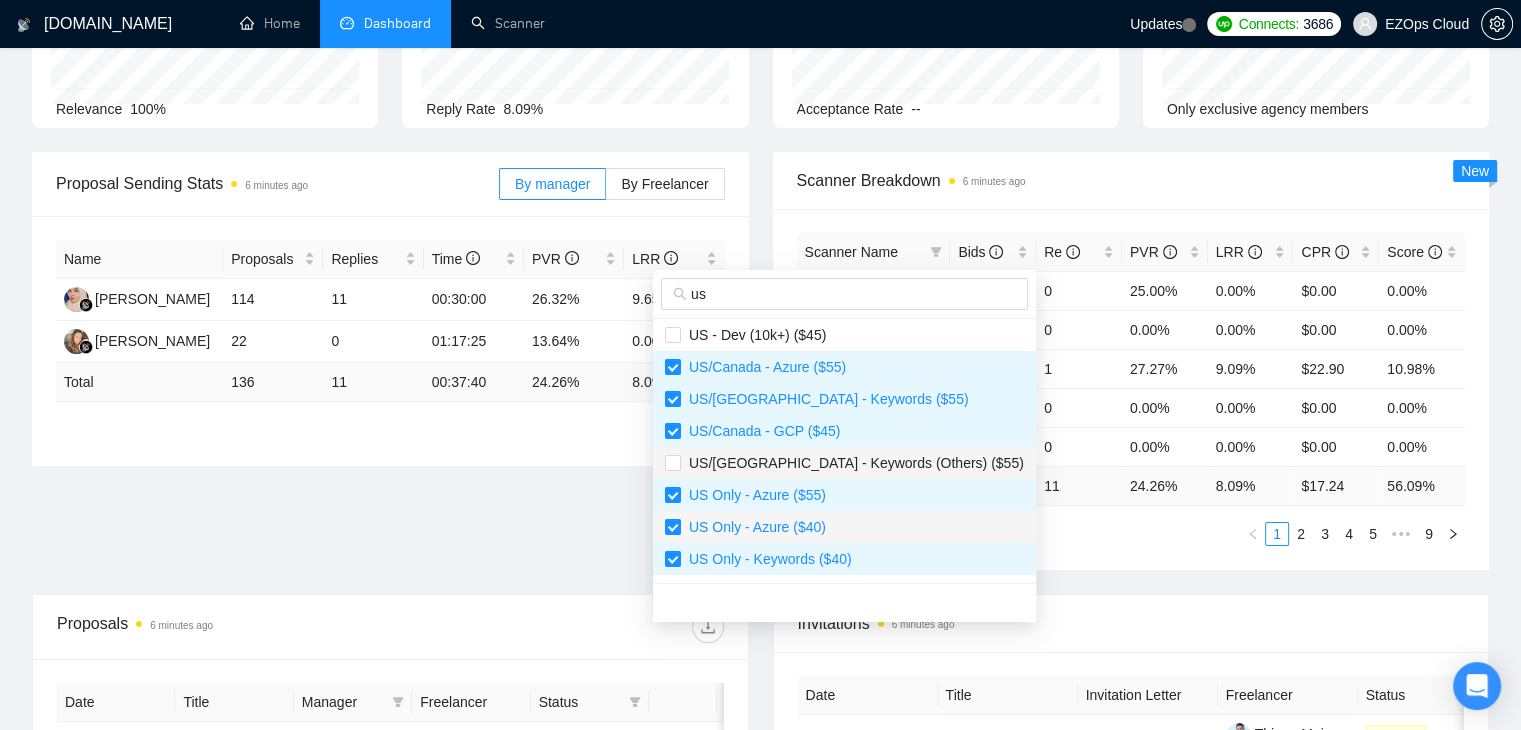 scroll, scrollTop: 300, scrollLeft: 0, axis: vertical 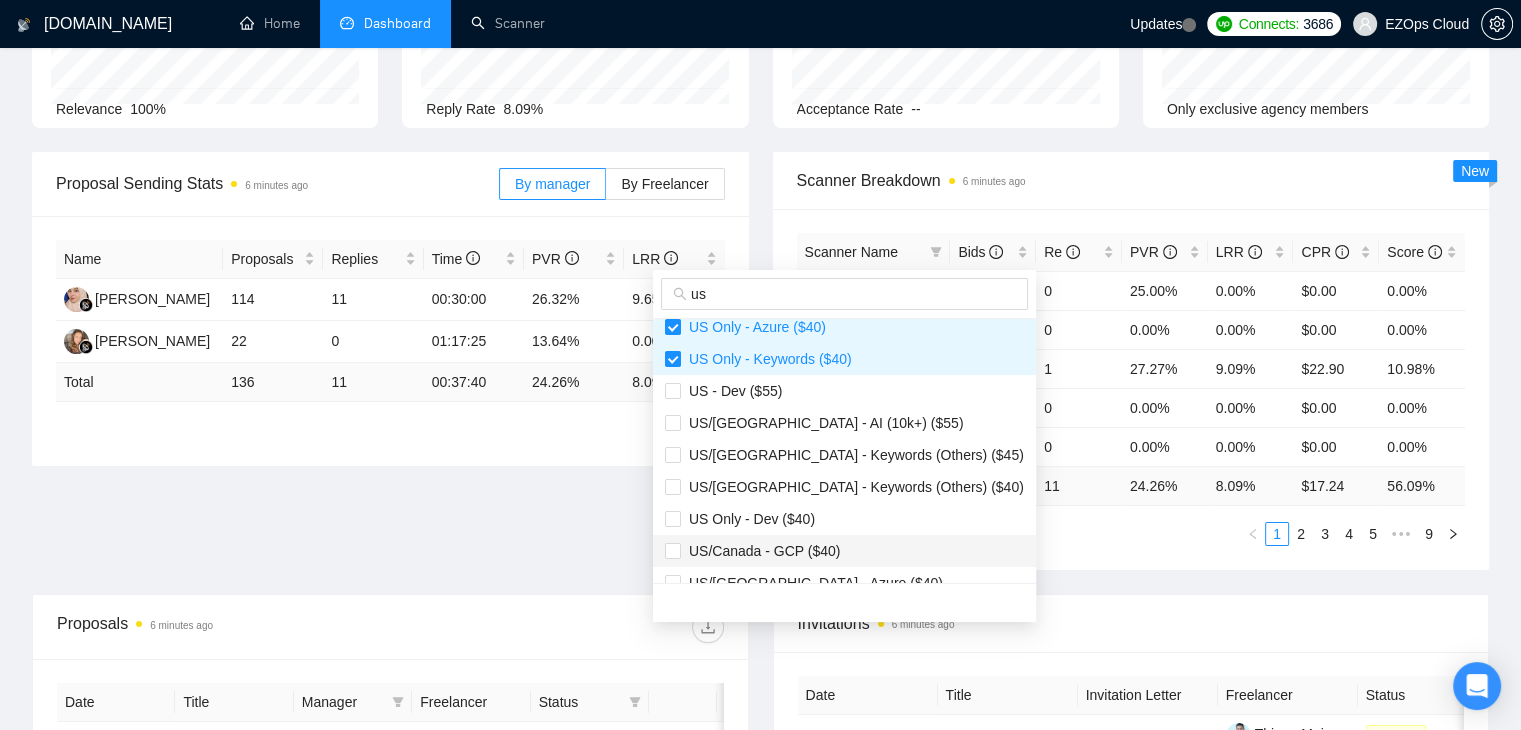 click on "US/Canada - GCP ($40)" at bounding box center (760, 551) 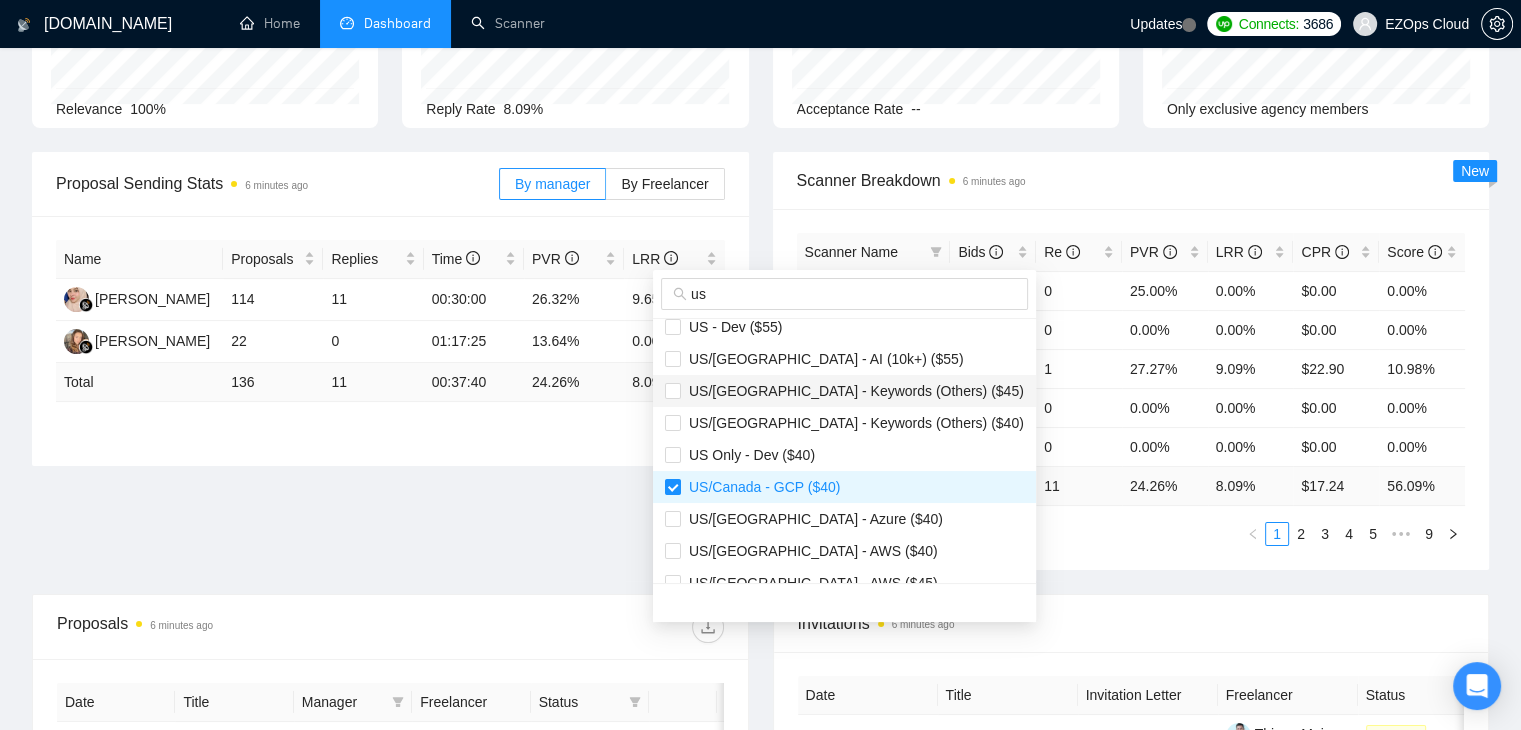 scroll, scrollTop: 400, scrollLeft: 0, axis: vertical 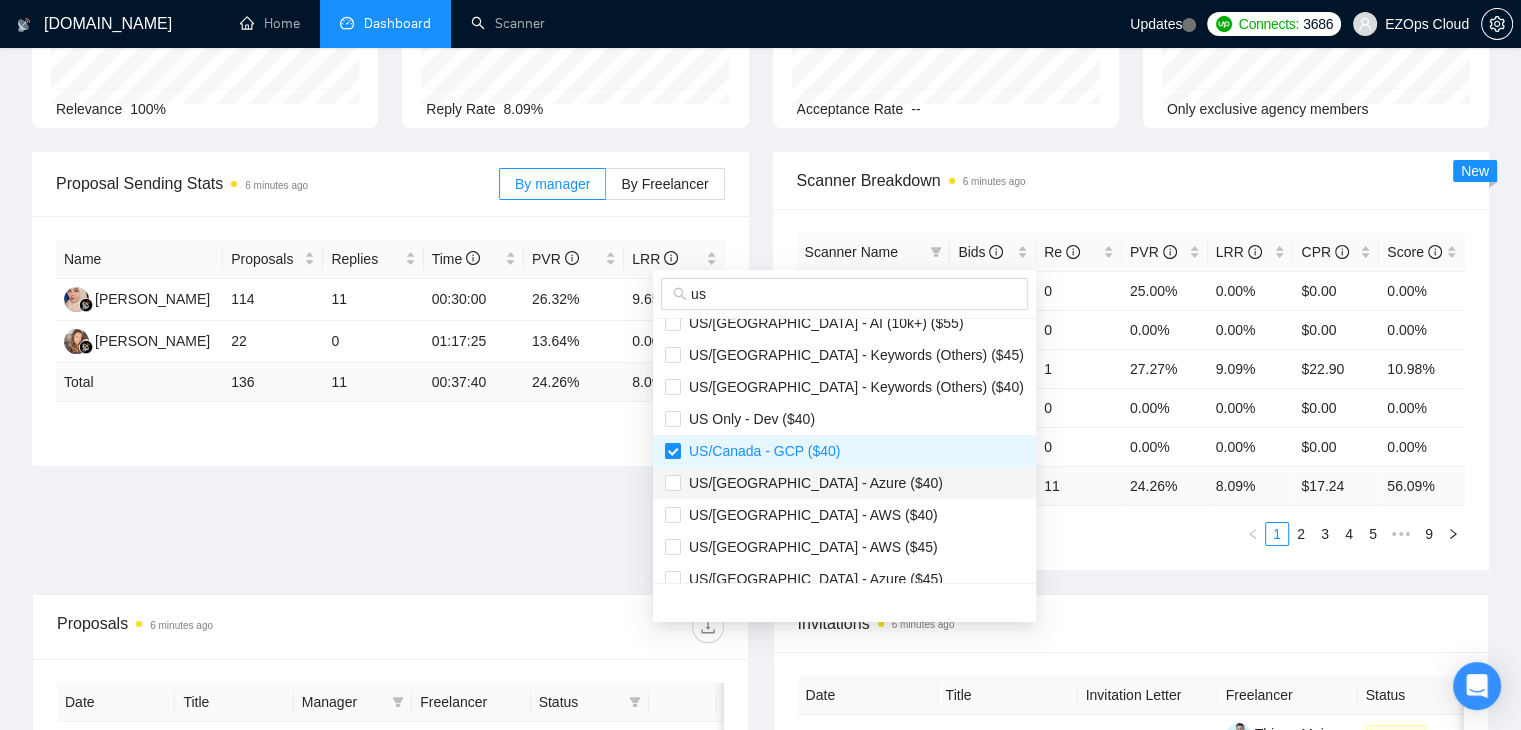 click on "US/Canada - Azure ($40)" at bounding box center [812, 483] 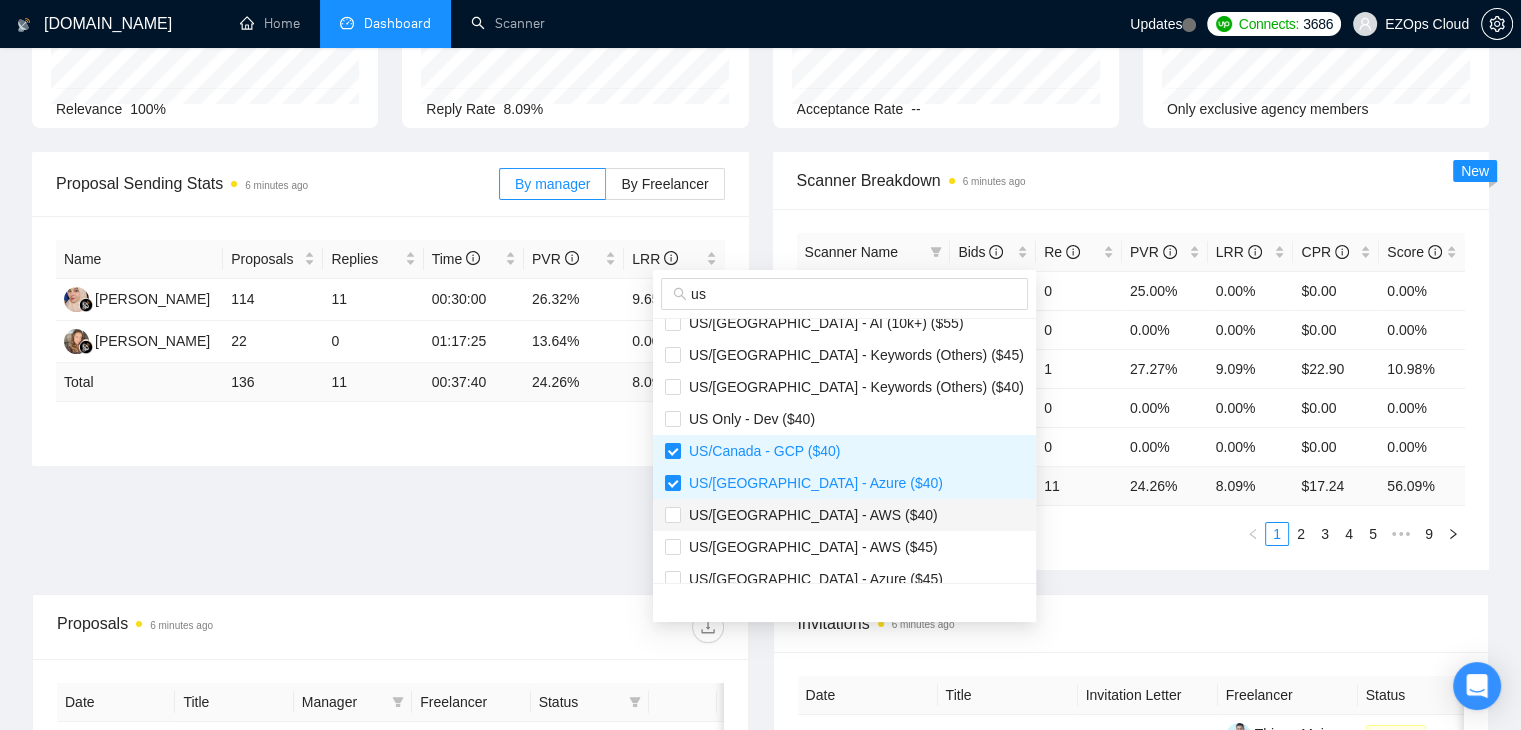 click on "US/Canada - AWS ($40)" at bounding box center (844, 515) 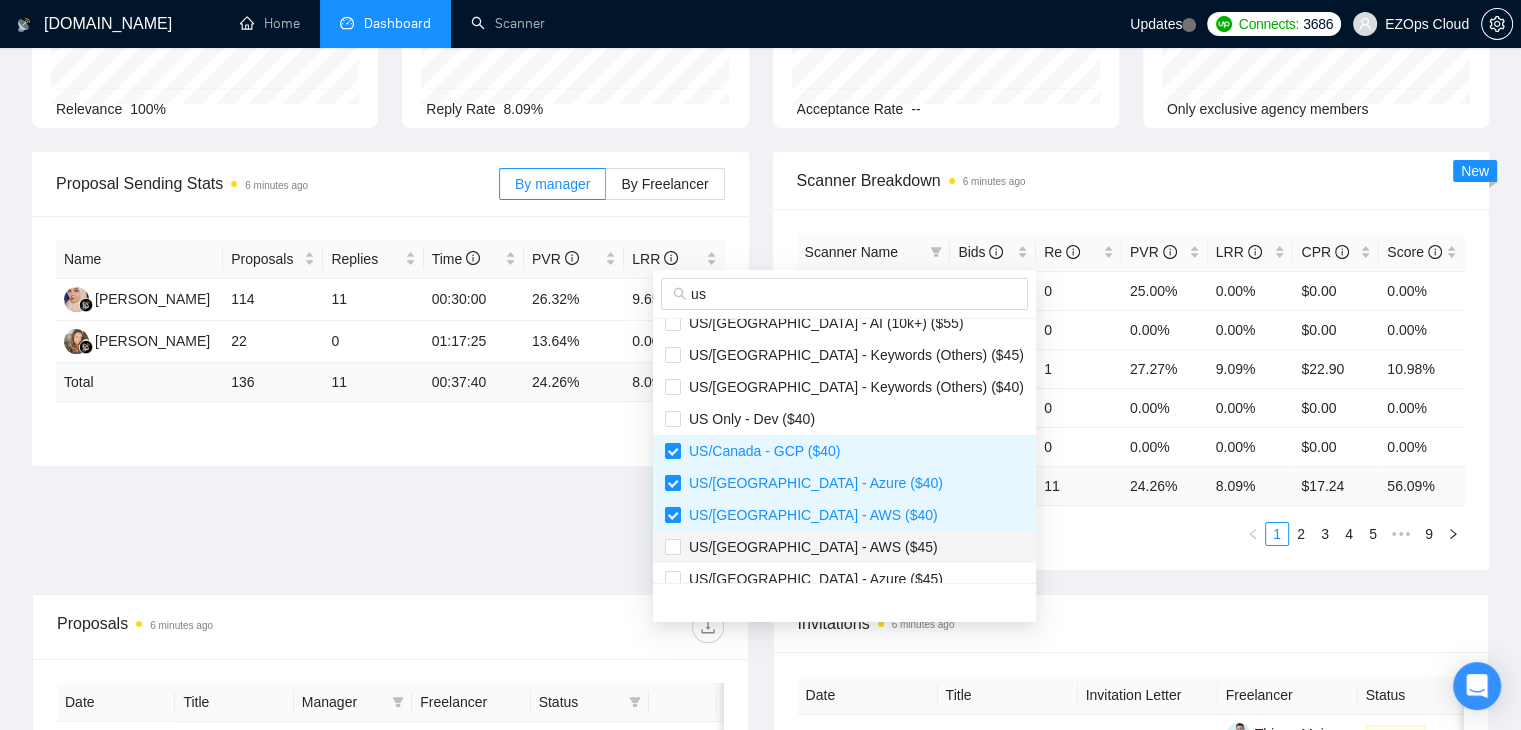 click on "US/Canada - AWS ($45)" at bounding box center (844, 547) 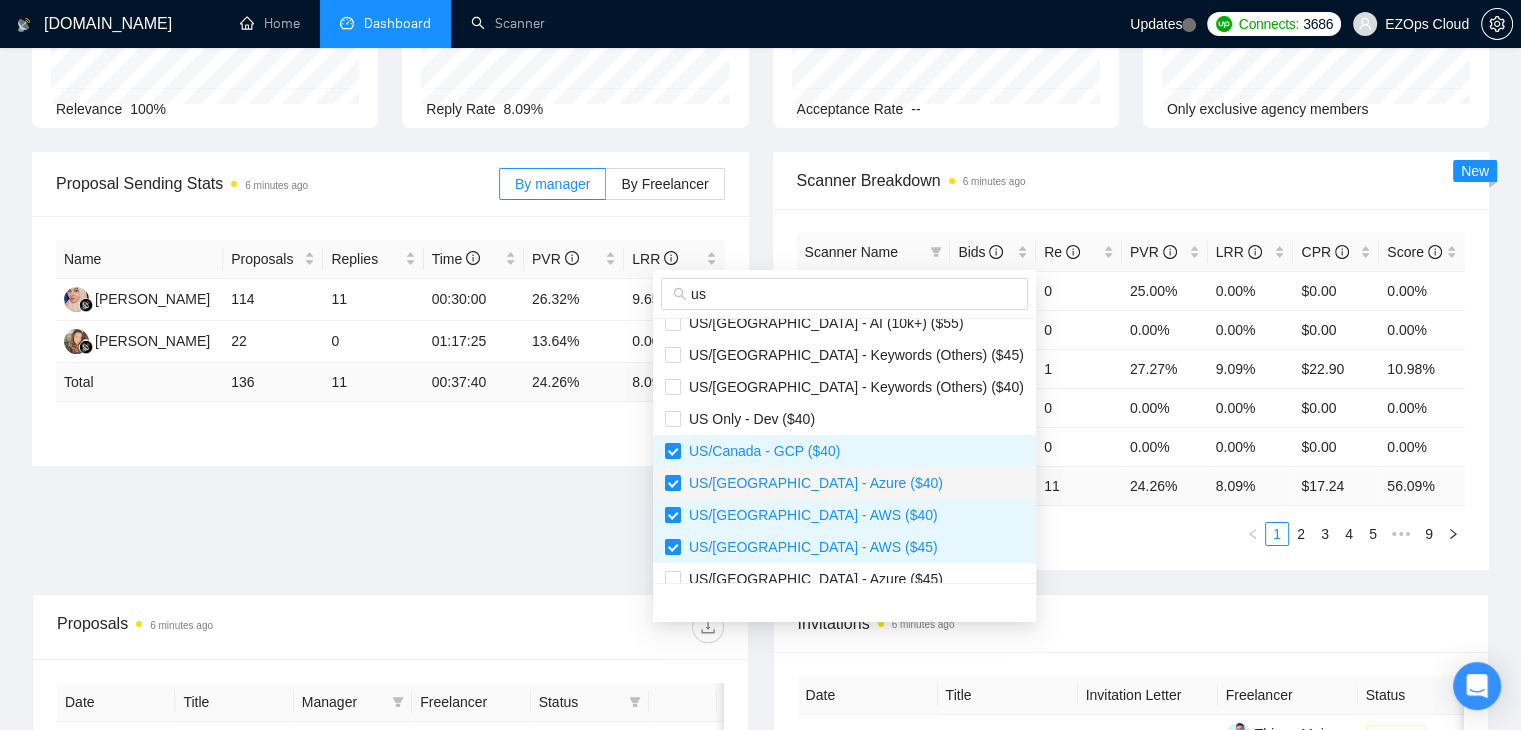 scroll, scrollTop: 600, scrollLeft: 0, axis: vertical 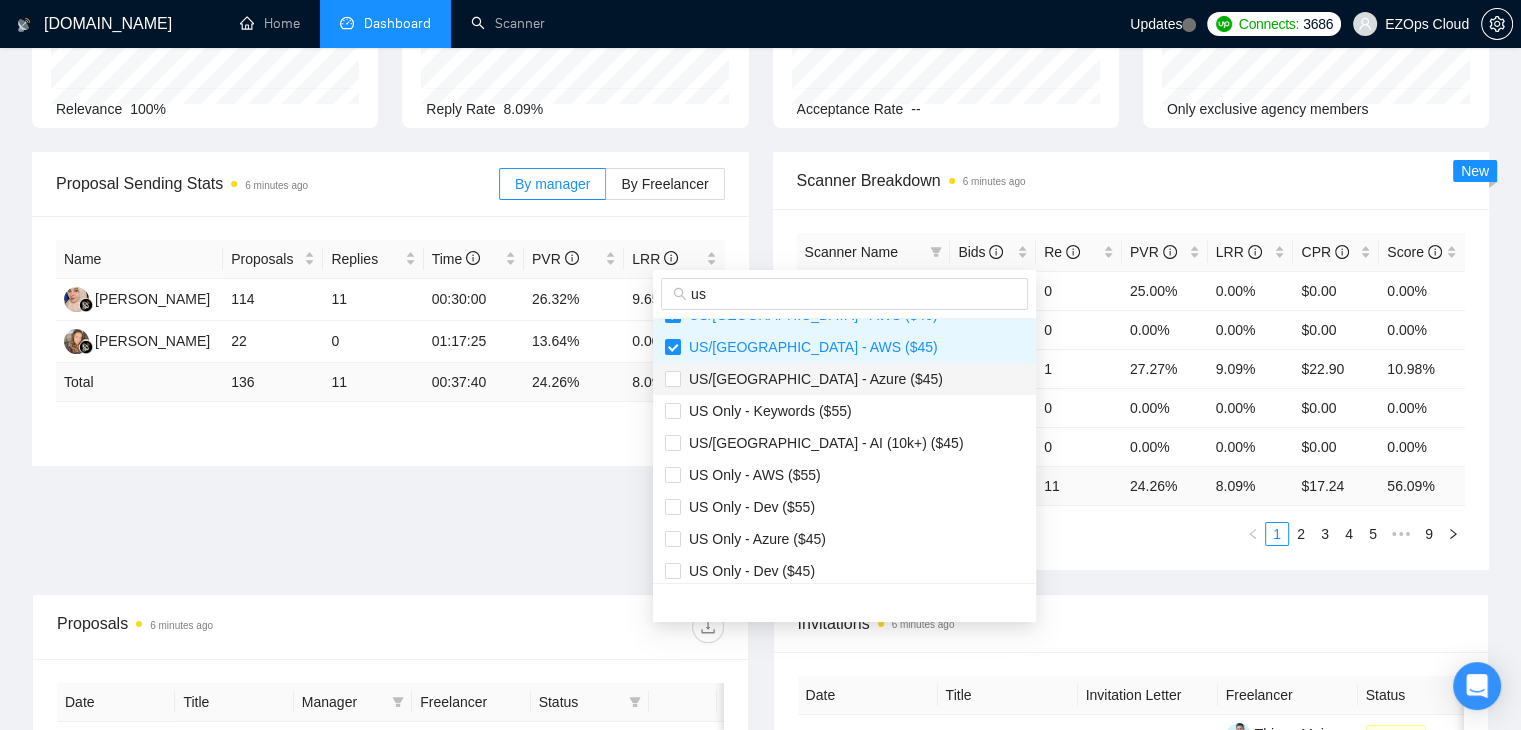 click on "US/Canada - Azure ($45)" at bounding box center (812, 379) 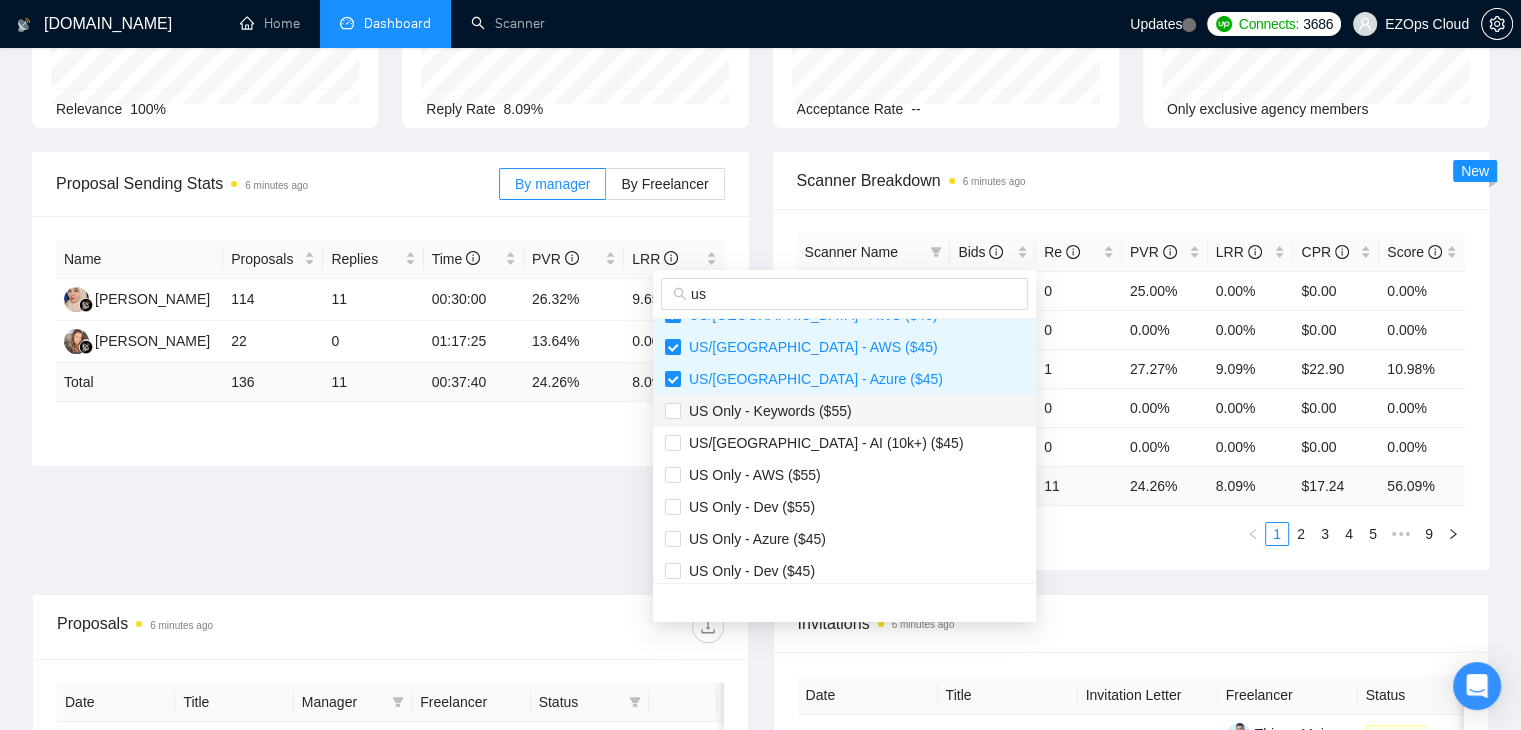 click on "US Only - Keywords ($55)" at bounding box center (766, 411) 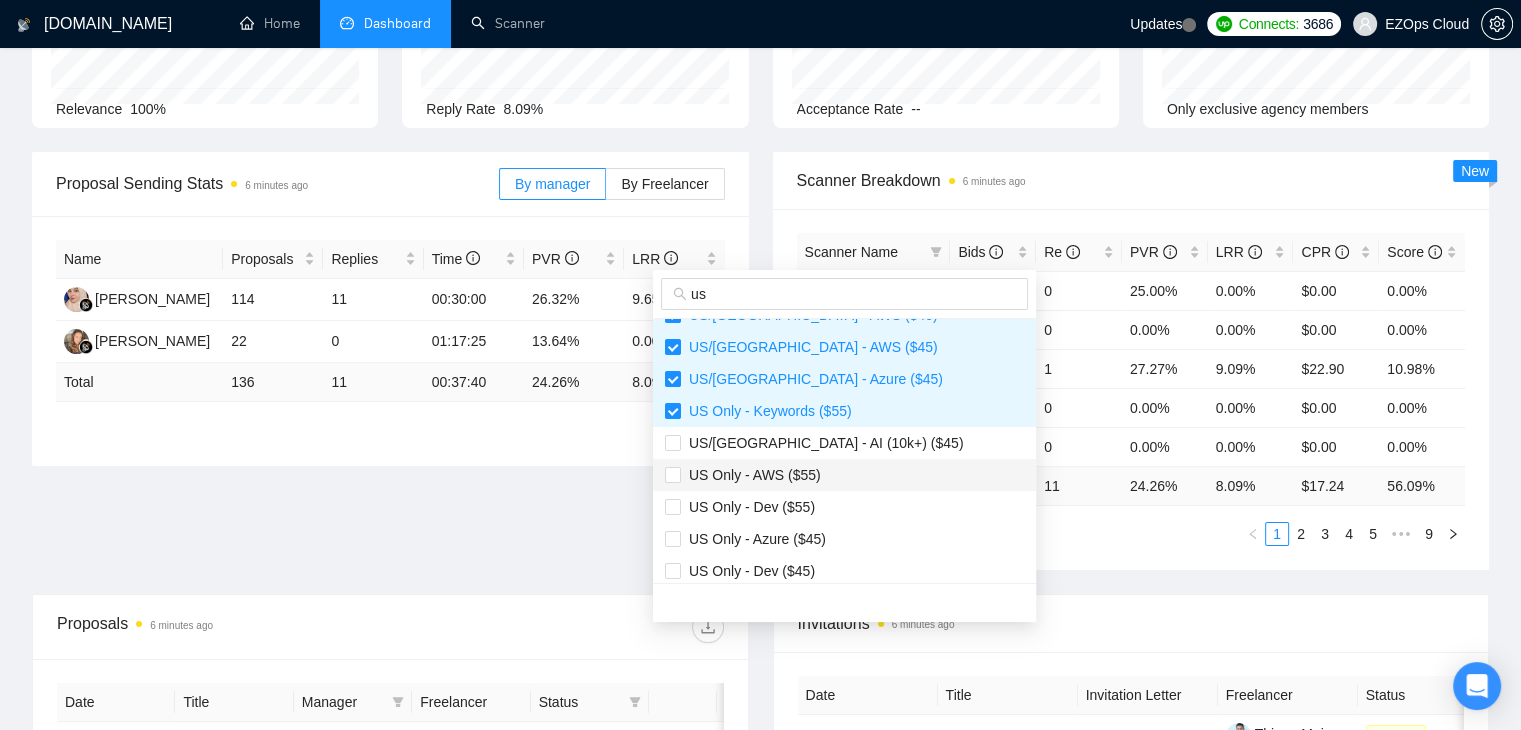 click on "US Only - AWS ($55)" at bounding box center [844, 475] 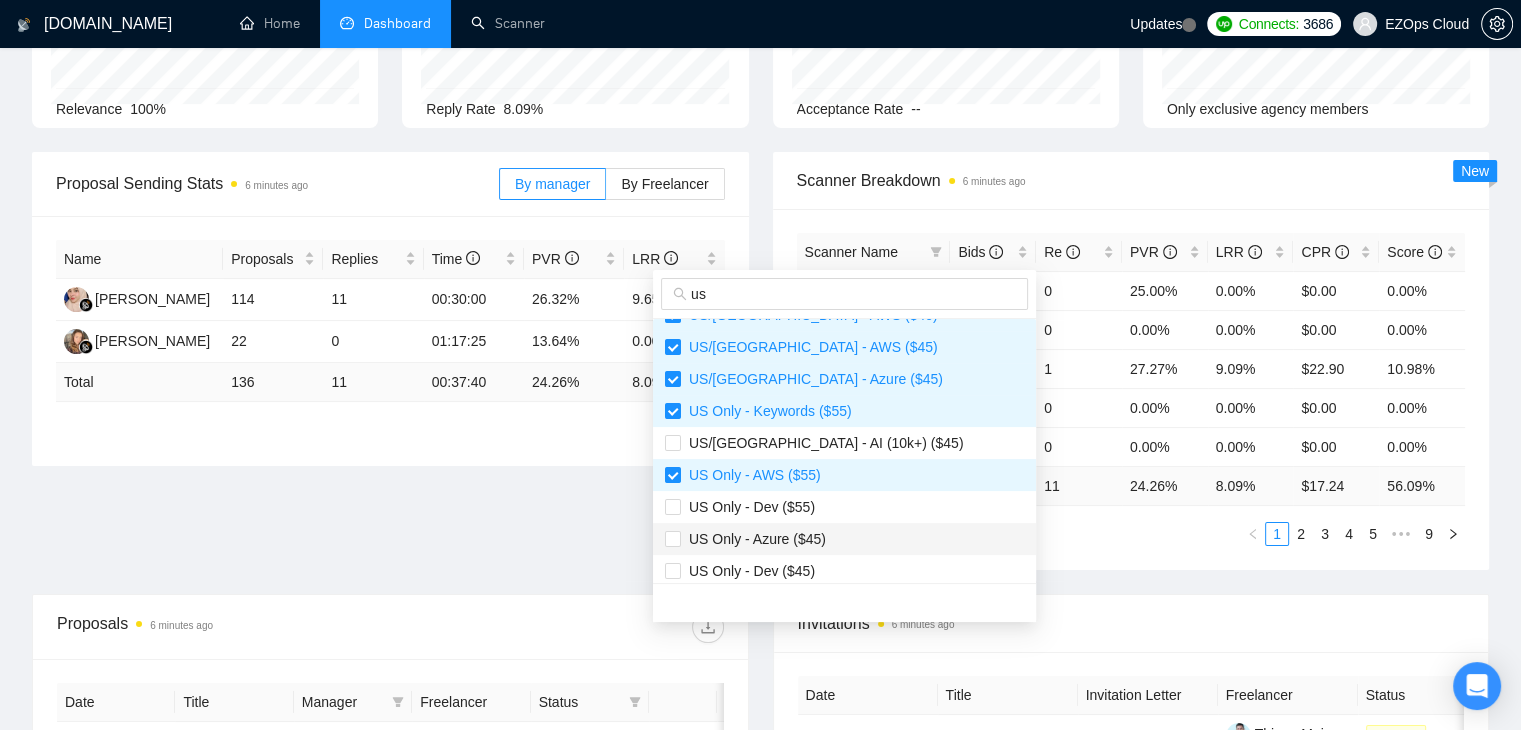 click on "US Only - Azure ($45)" at bounding box center [753, 539] 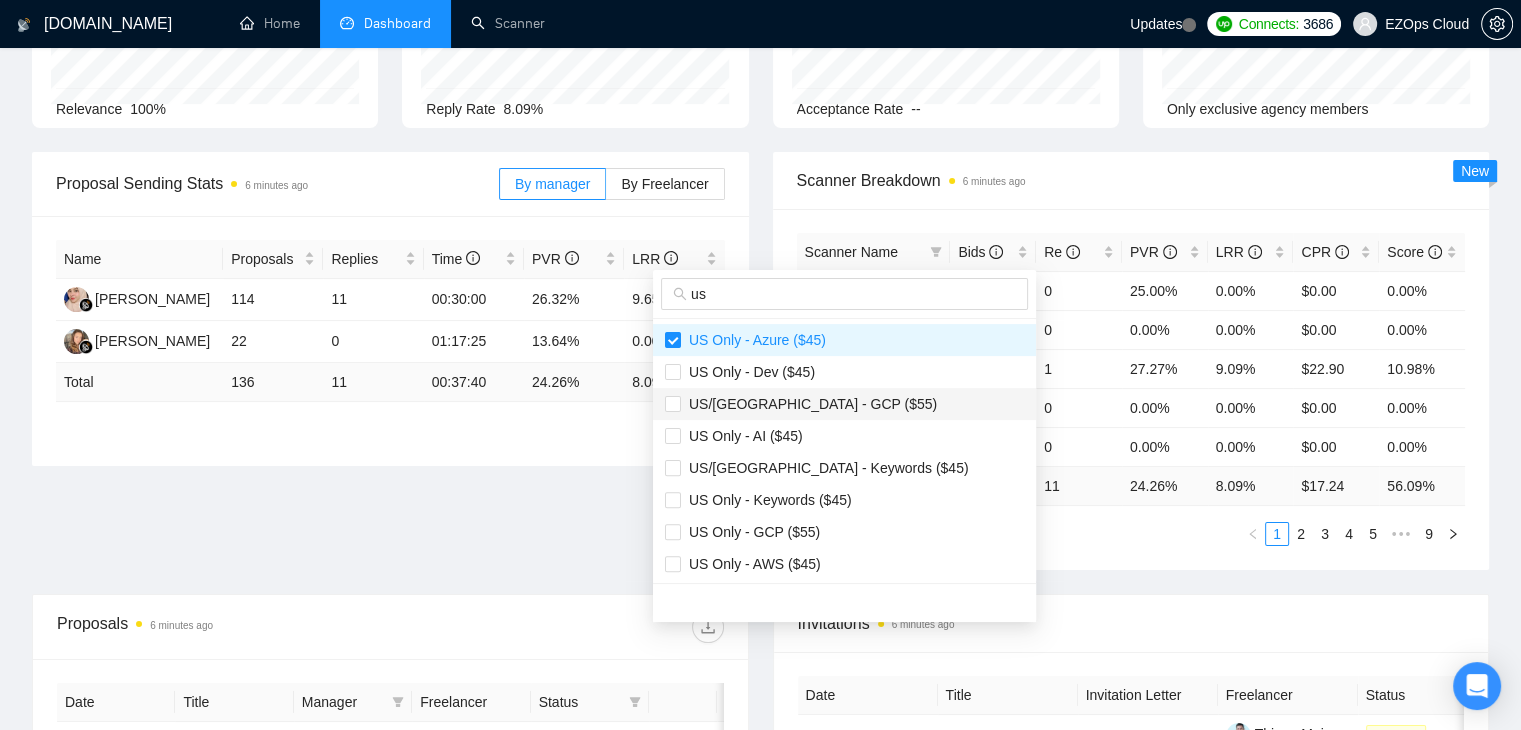 scroll, scrollTop: 800, scrollLeft: 0, axis: vertical 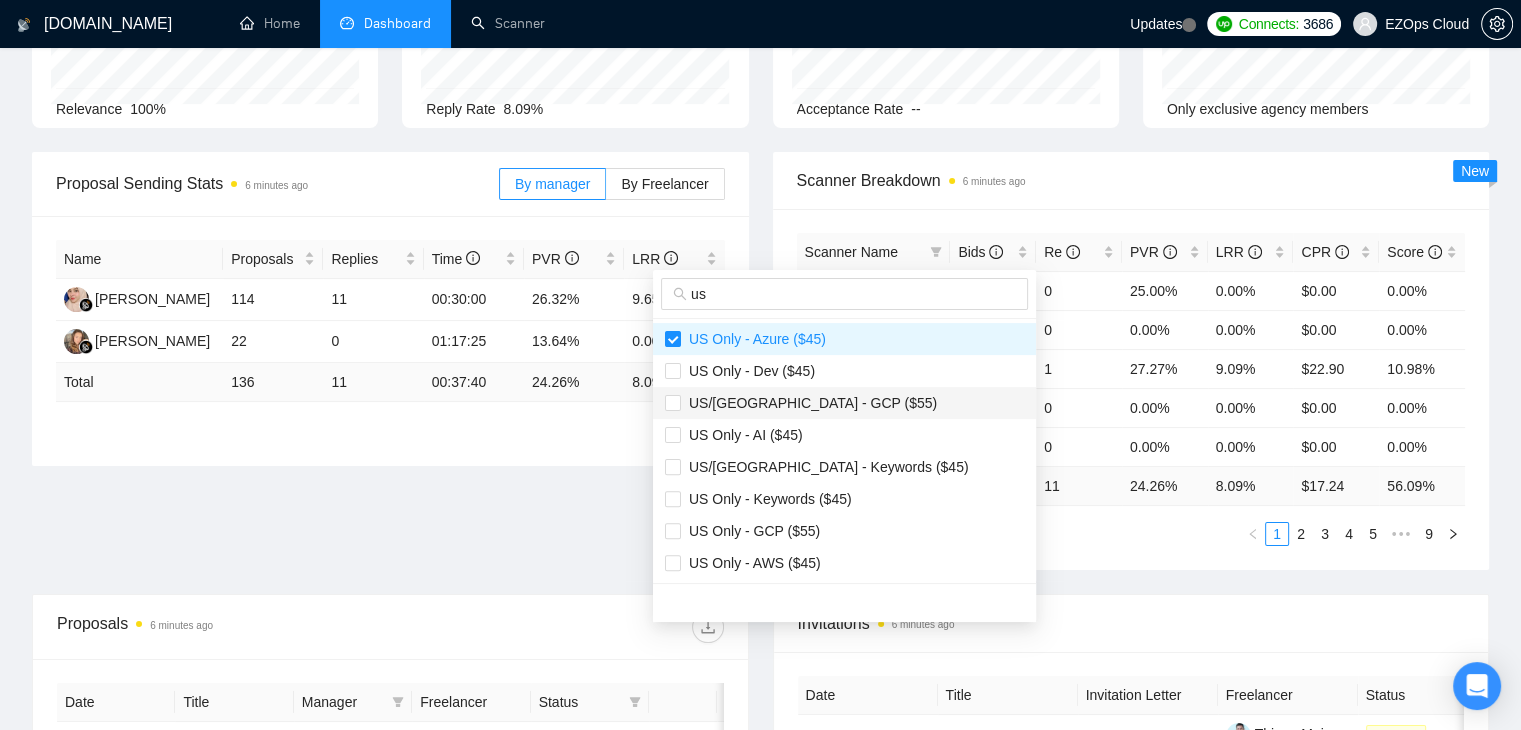 click on "US/Canada - GCP ($55)" at bounding box center [809, 403] 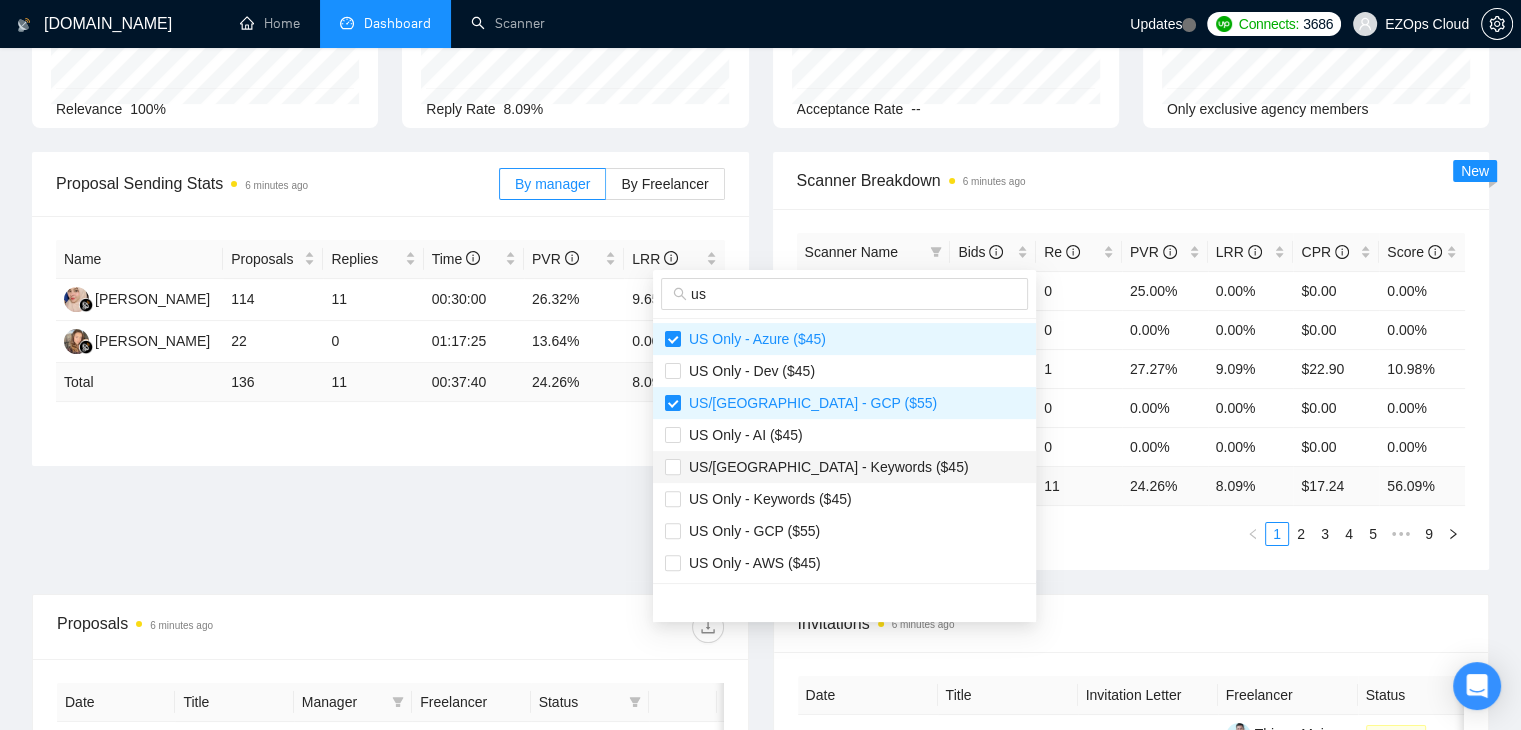 click on "US/Canada - Keywords ($45)" at bounding box center (825, 467) 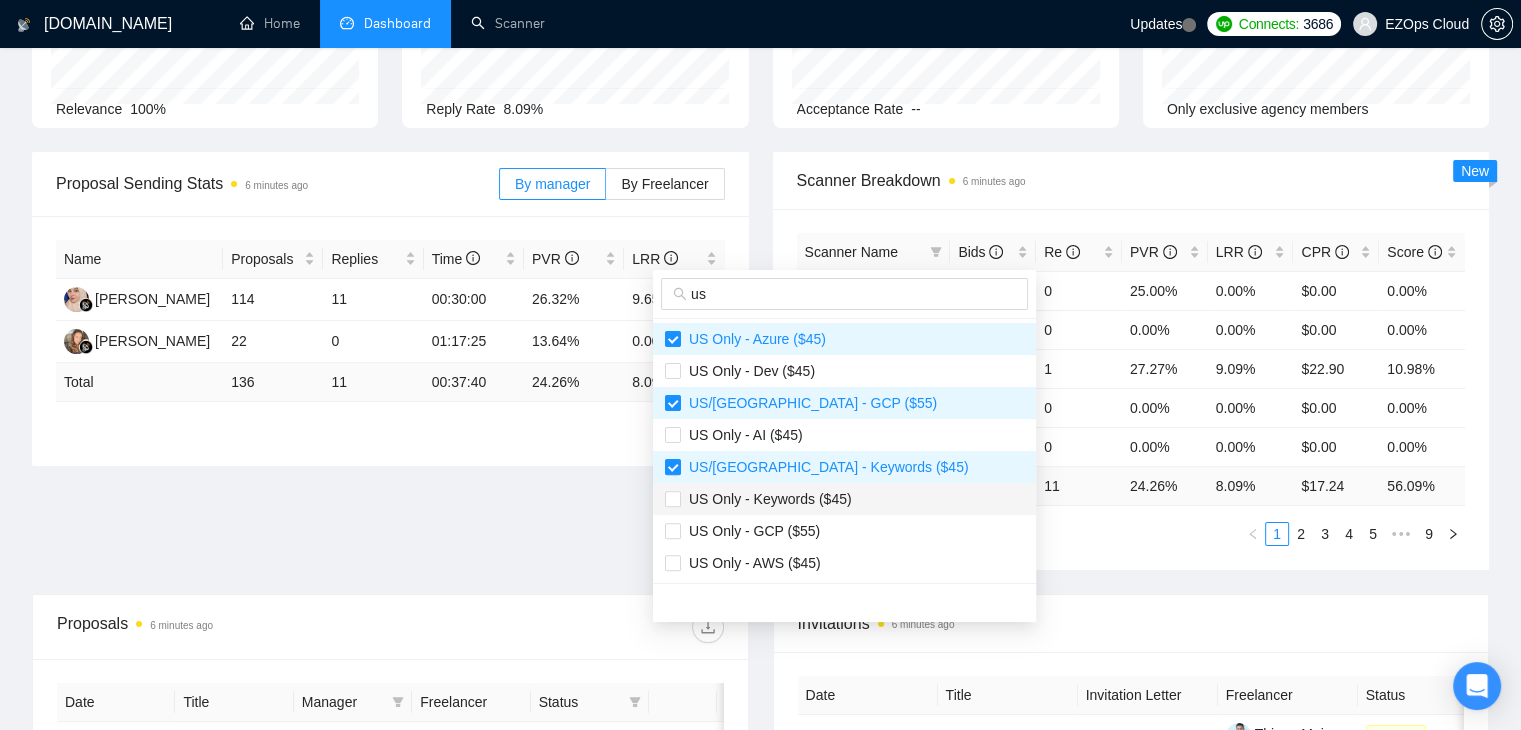 click on "US Only - Keywords ($45)" at bounding box center (766, 499) 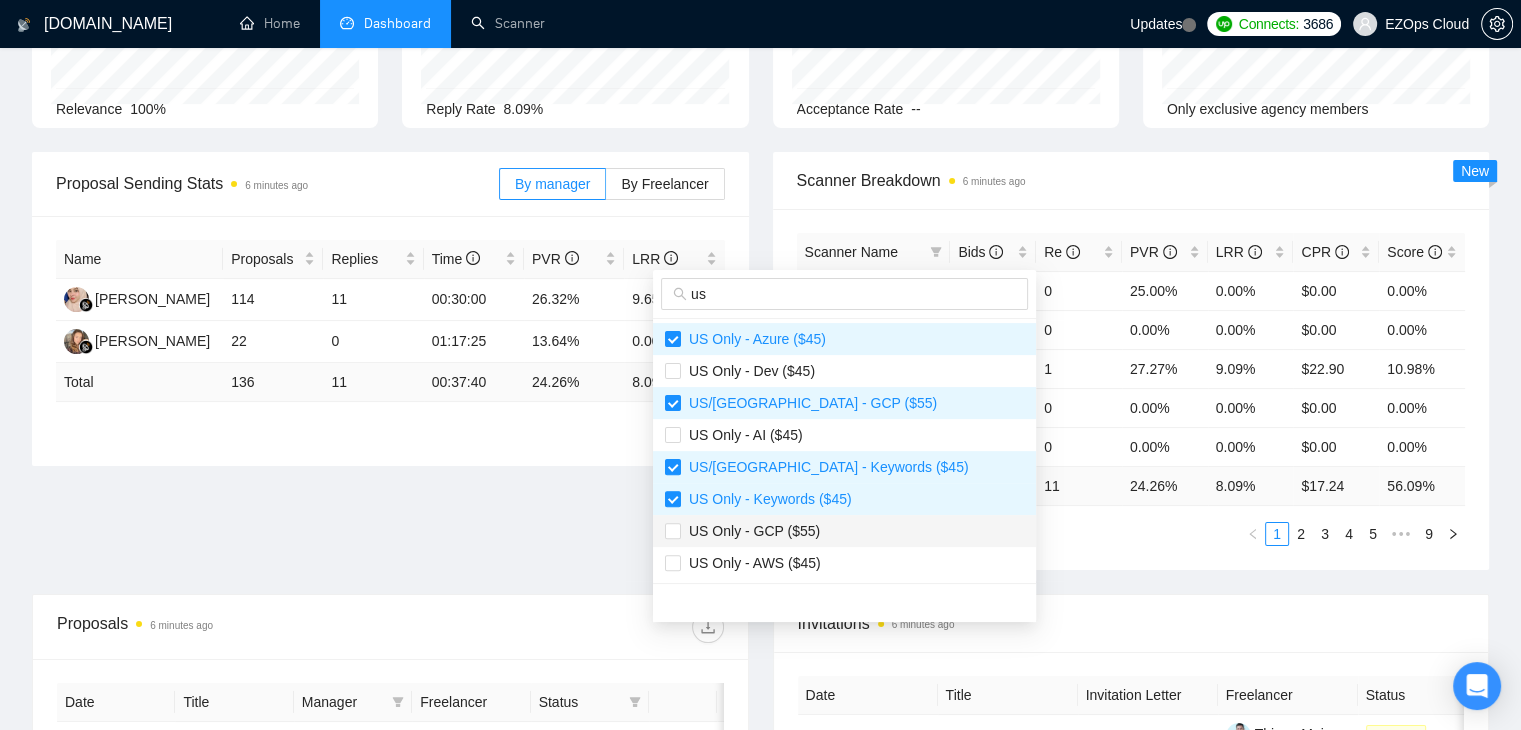 click on "US Only - GCP ($55)" at bounding box center (844, 531) 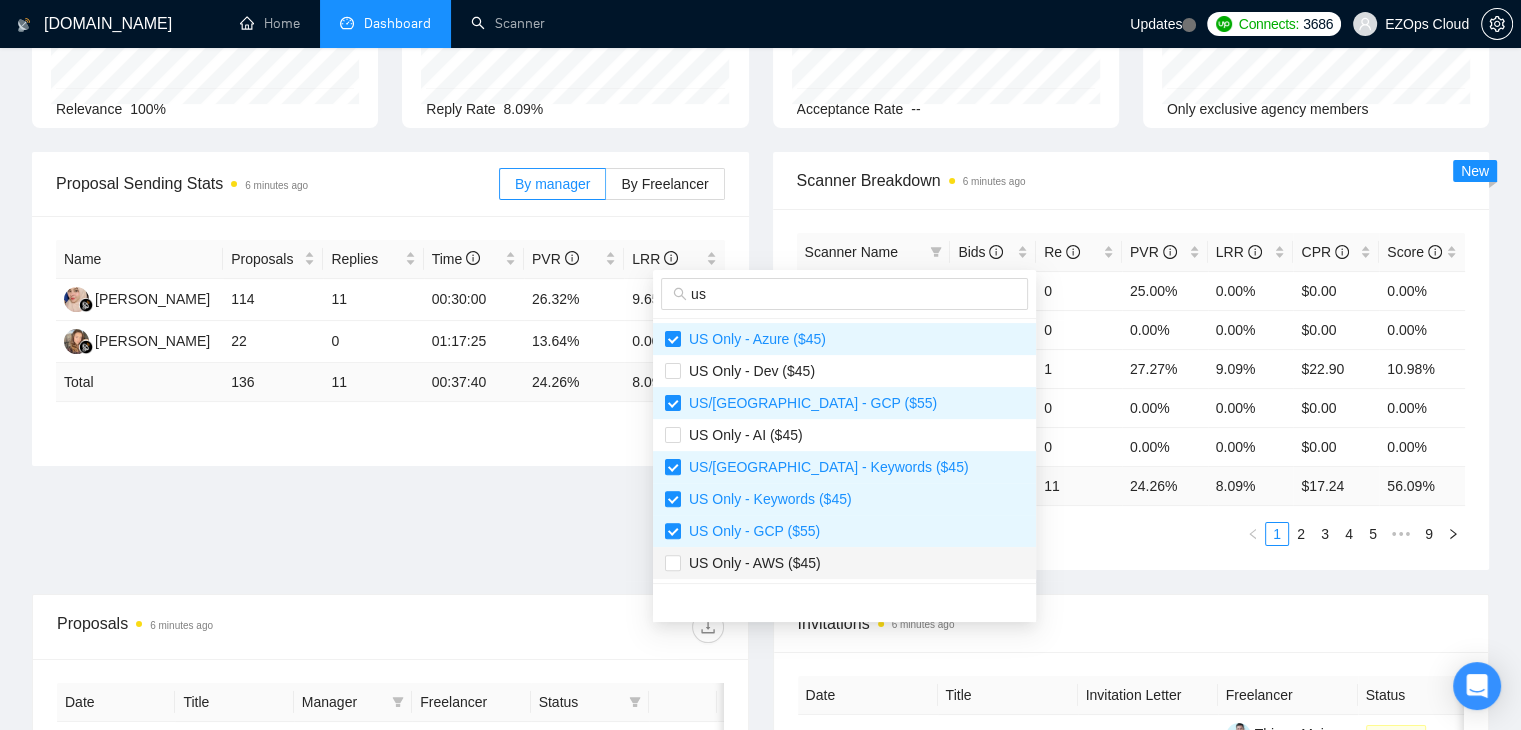 click on "US Only - AWS ($45)" at bounding box center [844, 563] 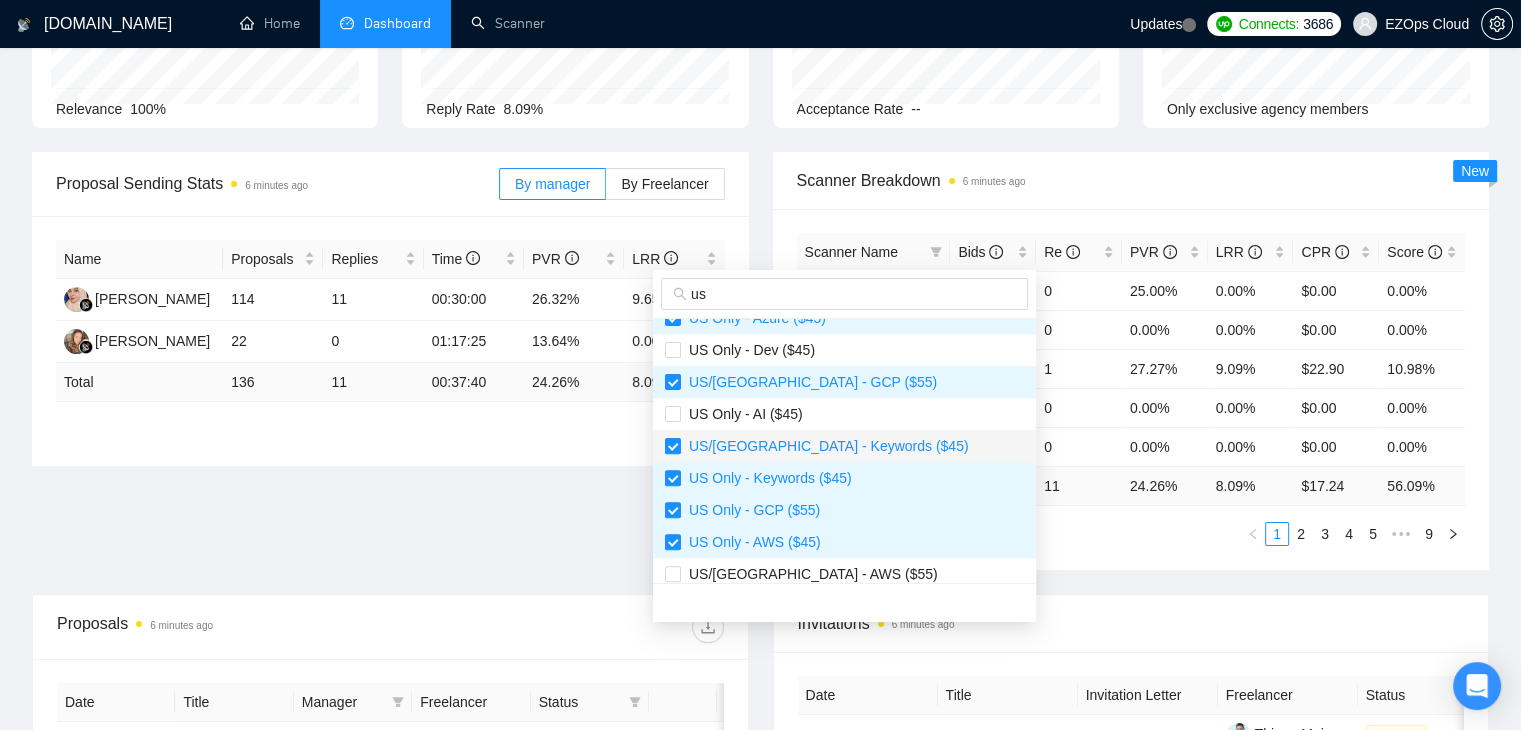 scroll, scrollTop: 832, scrollLeft: 0, axis: vertical 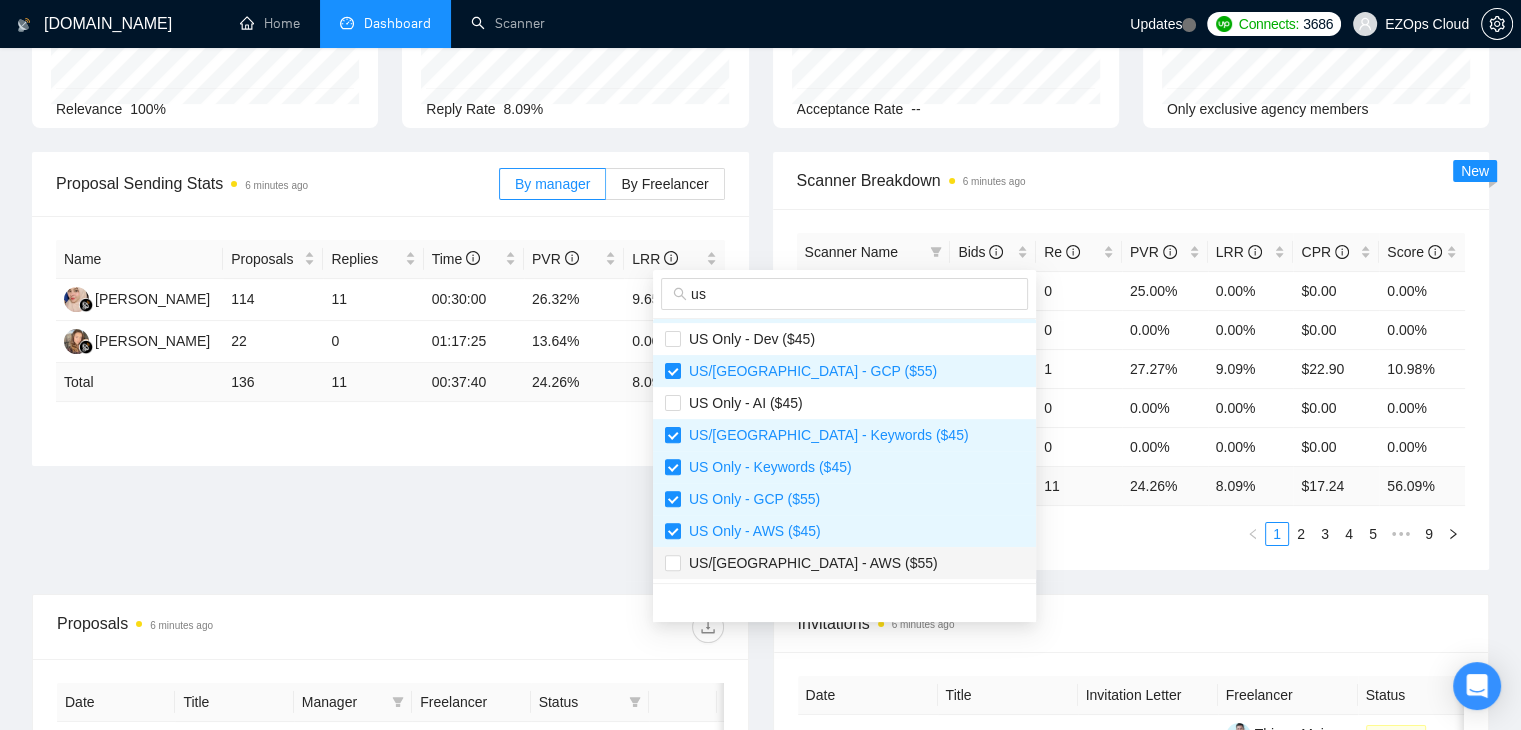 click on "US/Canada - AWS ($55)" at bounding box center [844, 563] 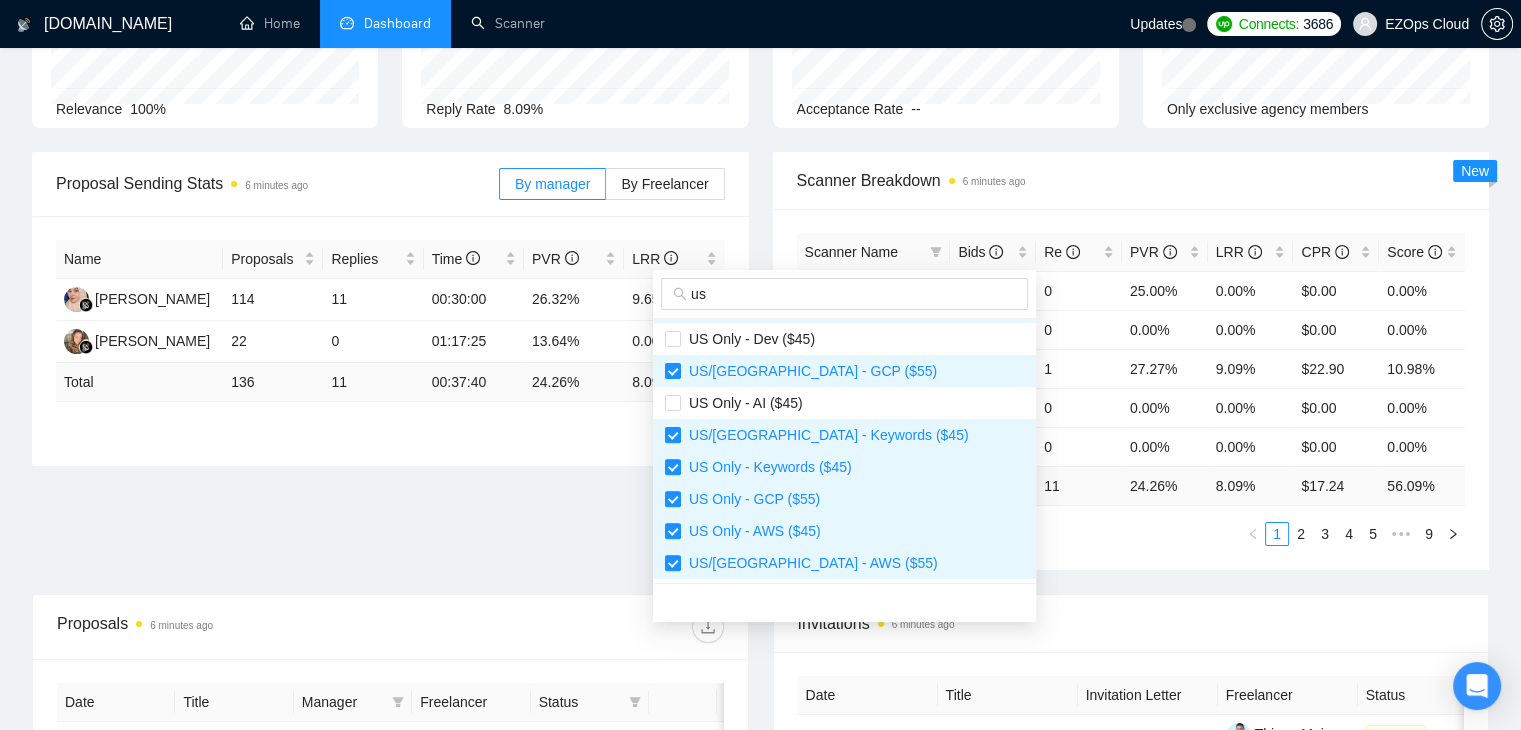 type 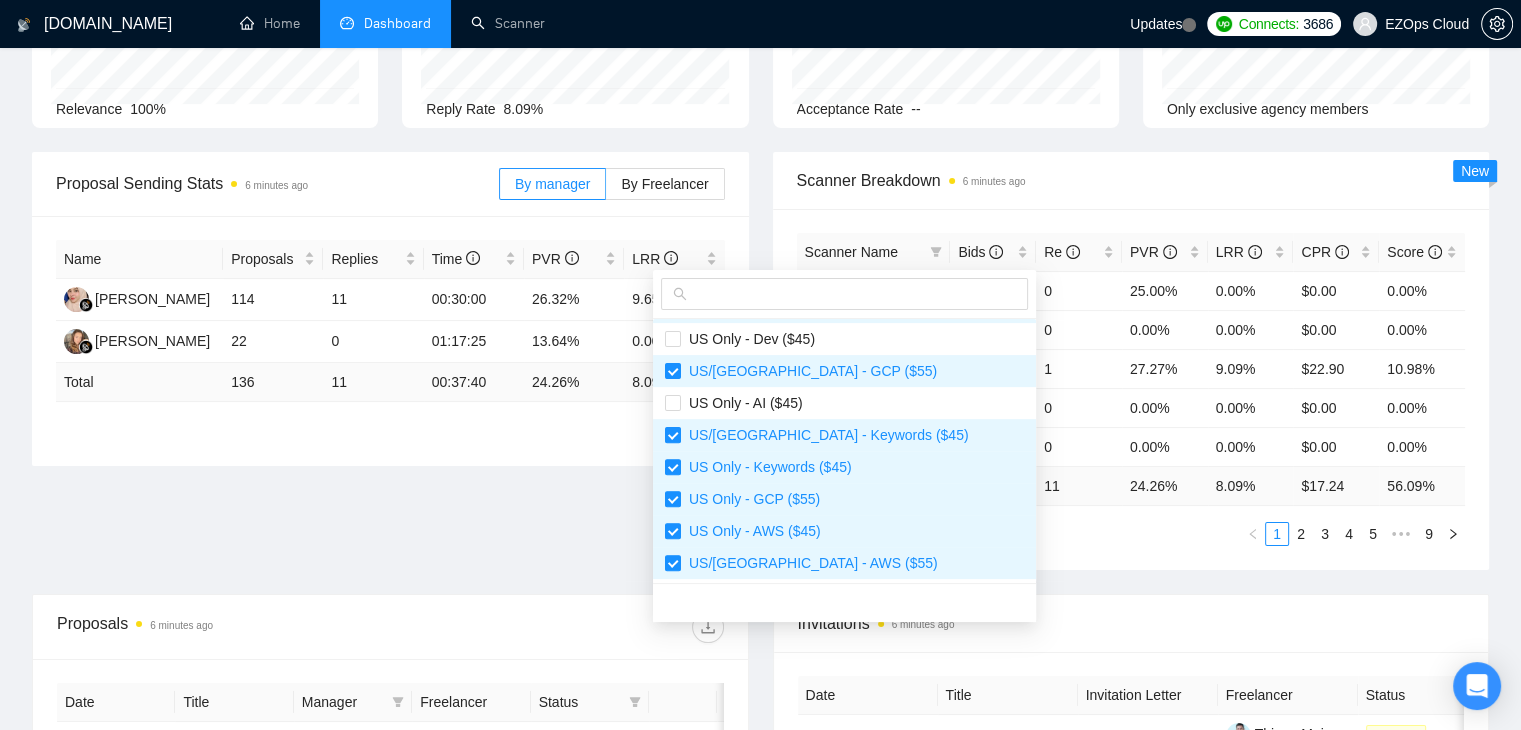 click on "Scanner Name Bids   Re   PVR   LRR   CPR   Score   US/Canada - Keywords ($40) 4 0 25.00% 0.00% $0.00 0.00% US Only - AI ($55) 2 0 0.00% 0.00% $0.00 0.00% US - Dev ($40) 11 1 27.27% 9.09% $22.90 10.98% US - Dev (10k+) ($45) 6 0 0.00% 0.00% $0.00 0.00% US/Canada - Azure ($55) 0 0 0.00% 0.00% $0.00 0.00% Total 136 11 24.26 % 8.09 % $ 17.24 56.09 % 1 2 3 4 5 ••• 9" at bounding box center (1131, 389) 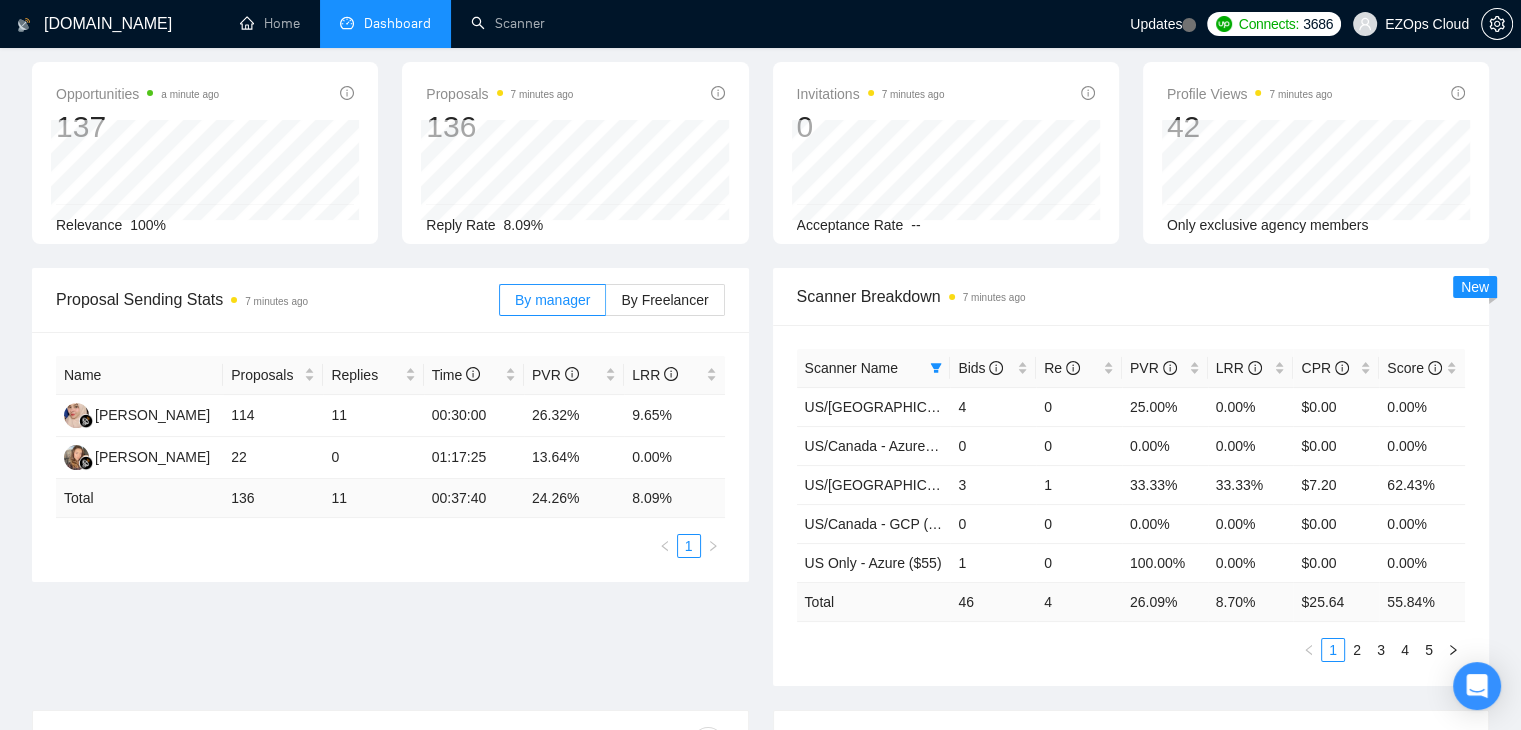 scroll, scrollTop: 0, scrollLeft: 0, axis: both 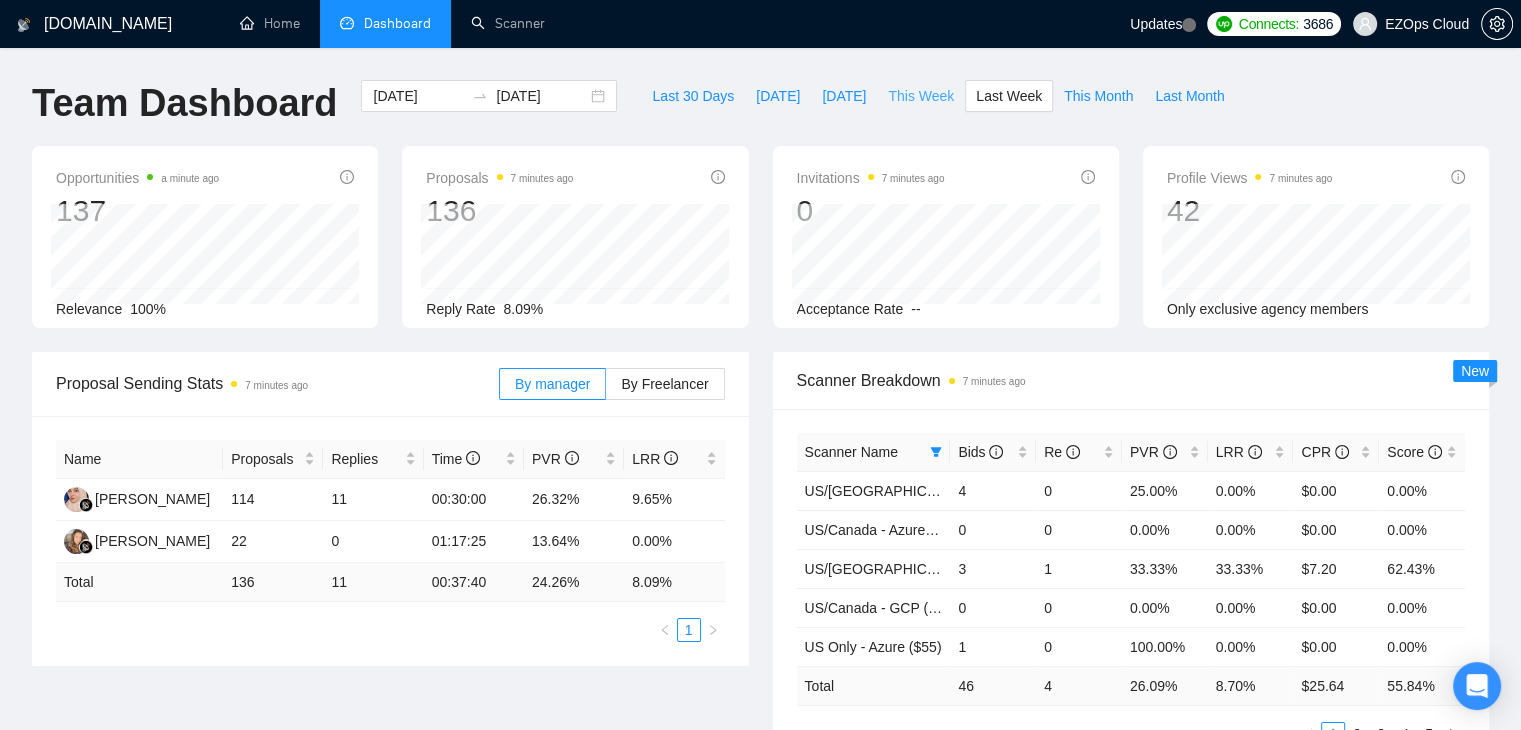 click on "This Week" at bounding box center (921, 96) 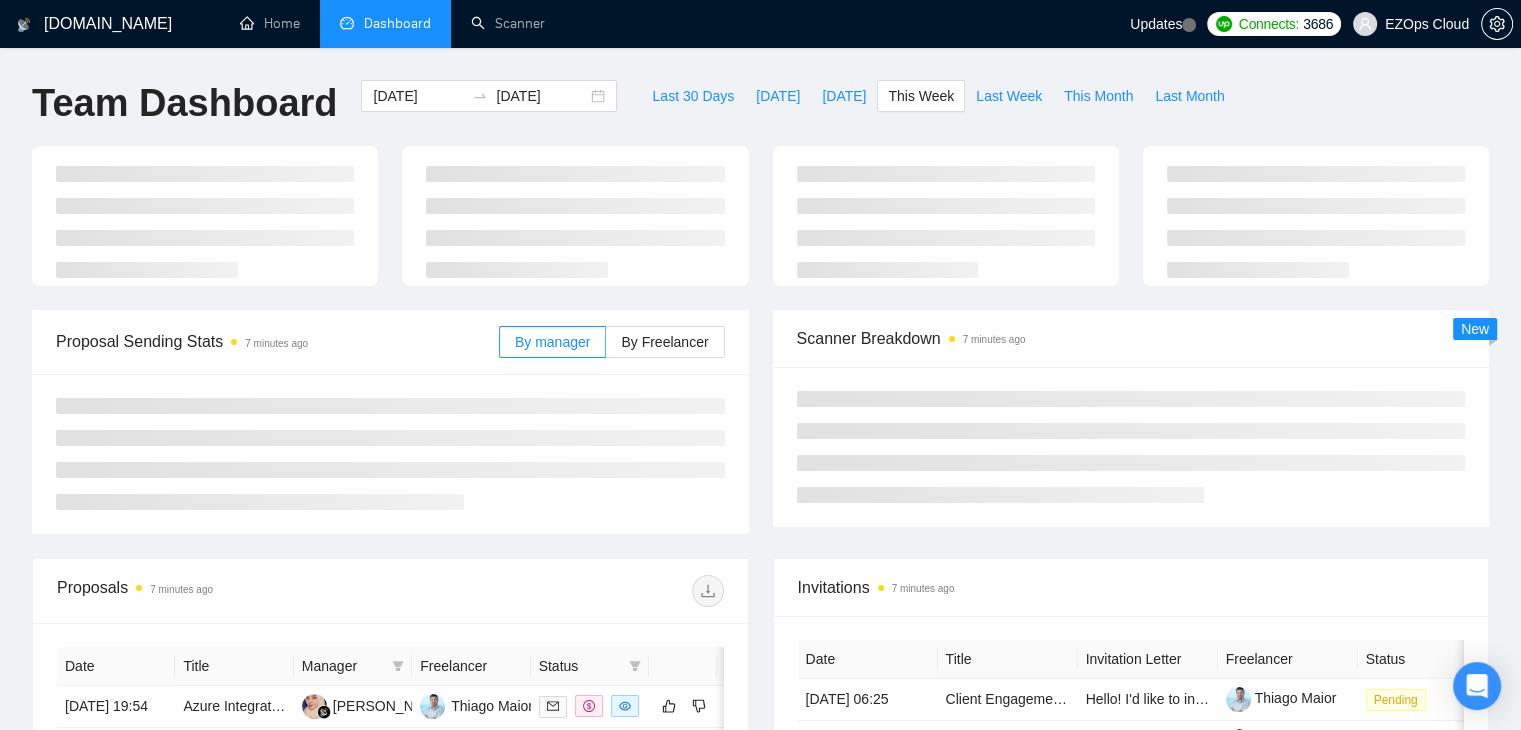 type on "2025-07-07" 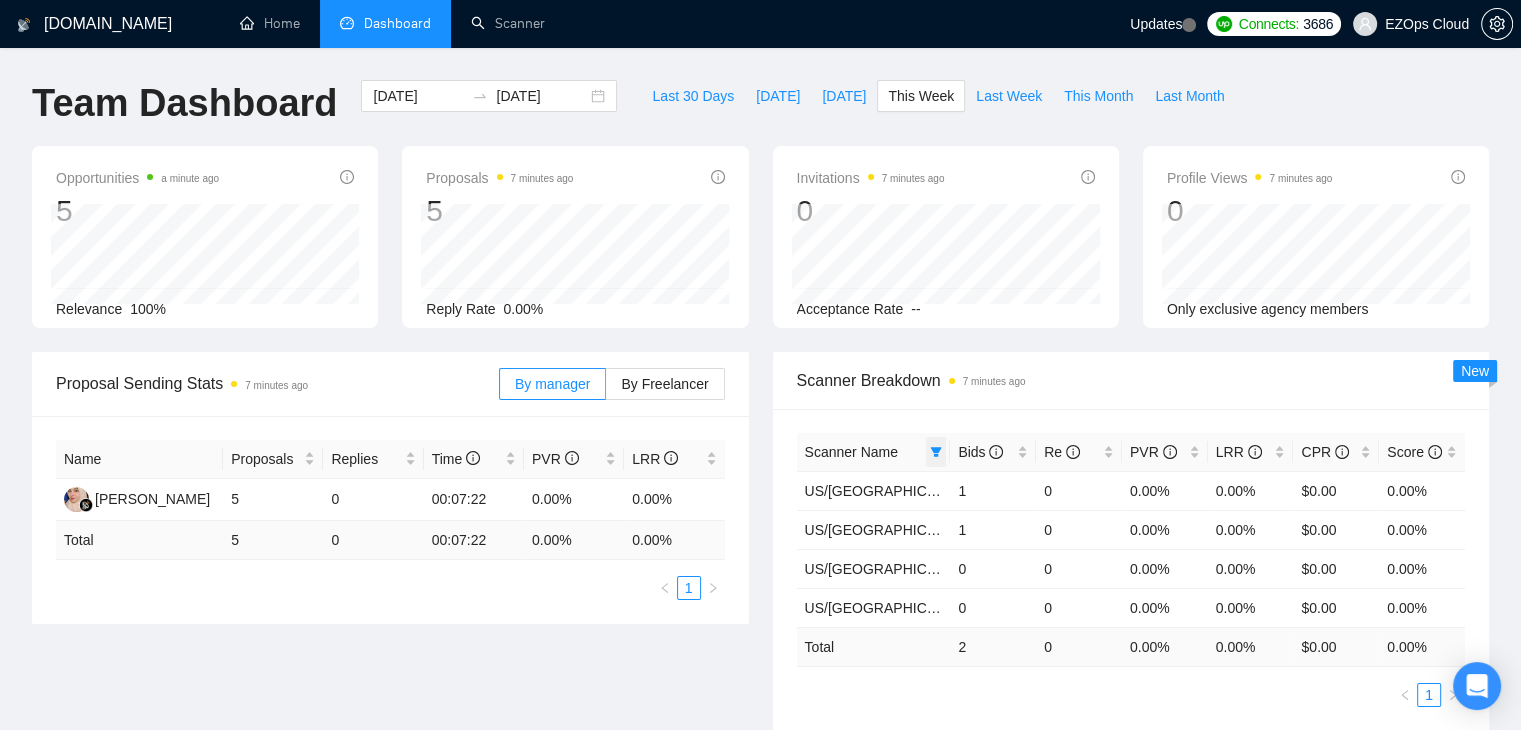 click 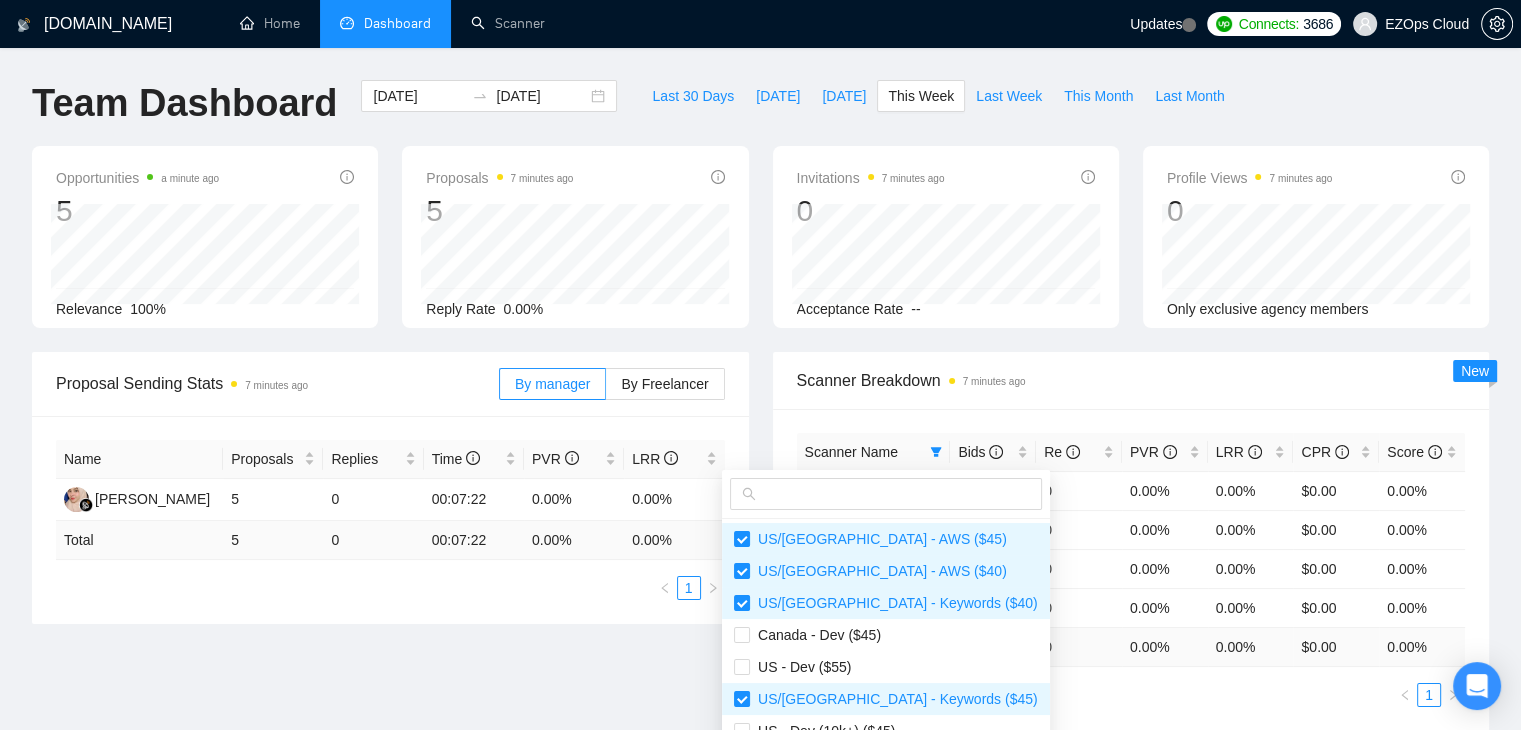 click at bounding box center (886, 494) 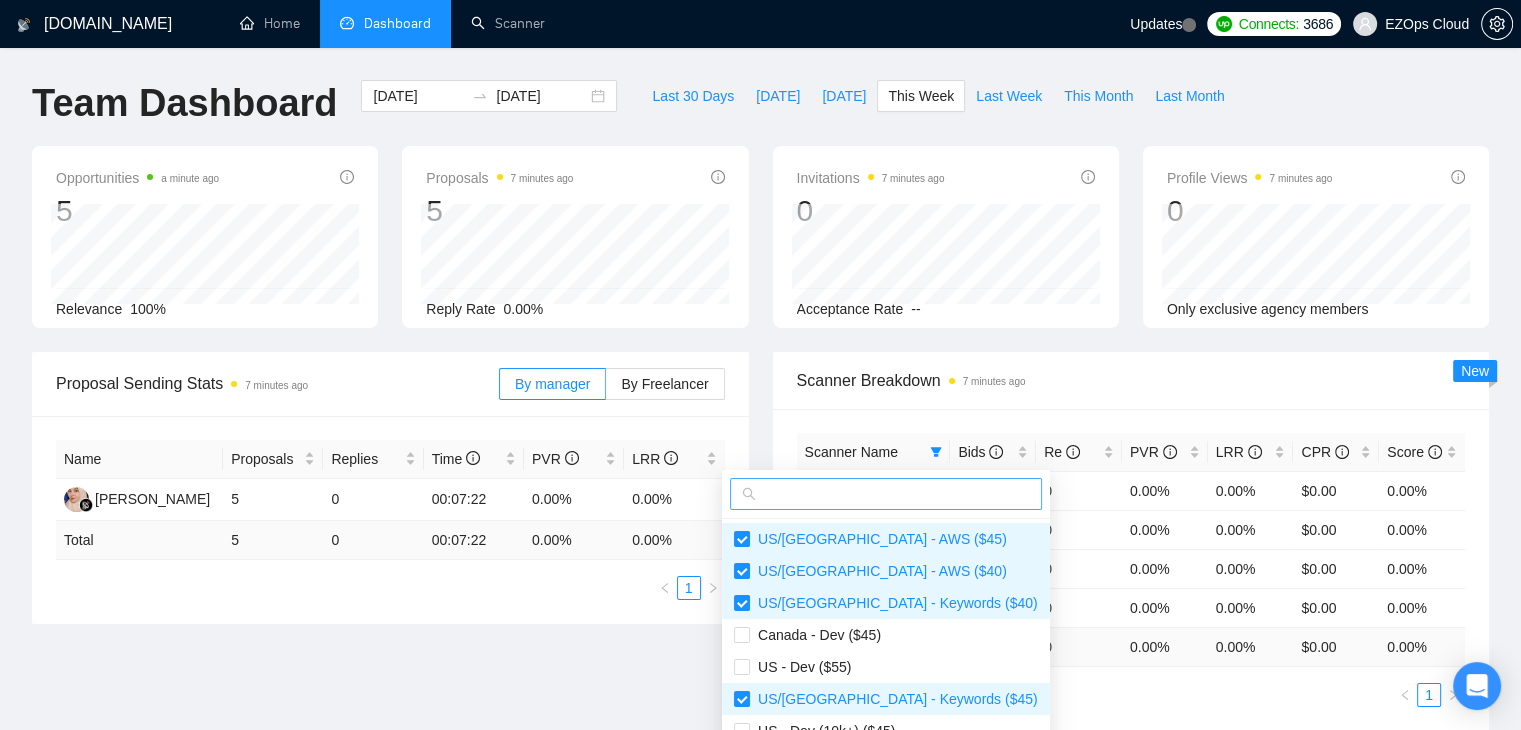 click at bounding box center [895, 494] 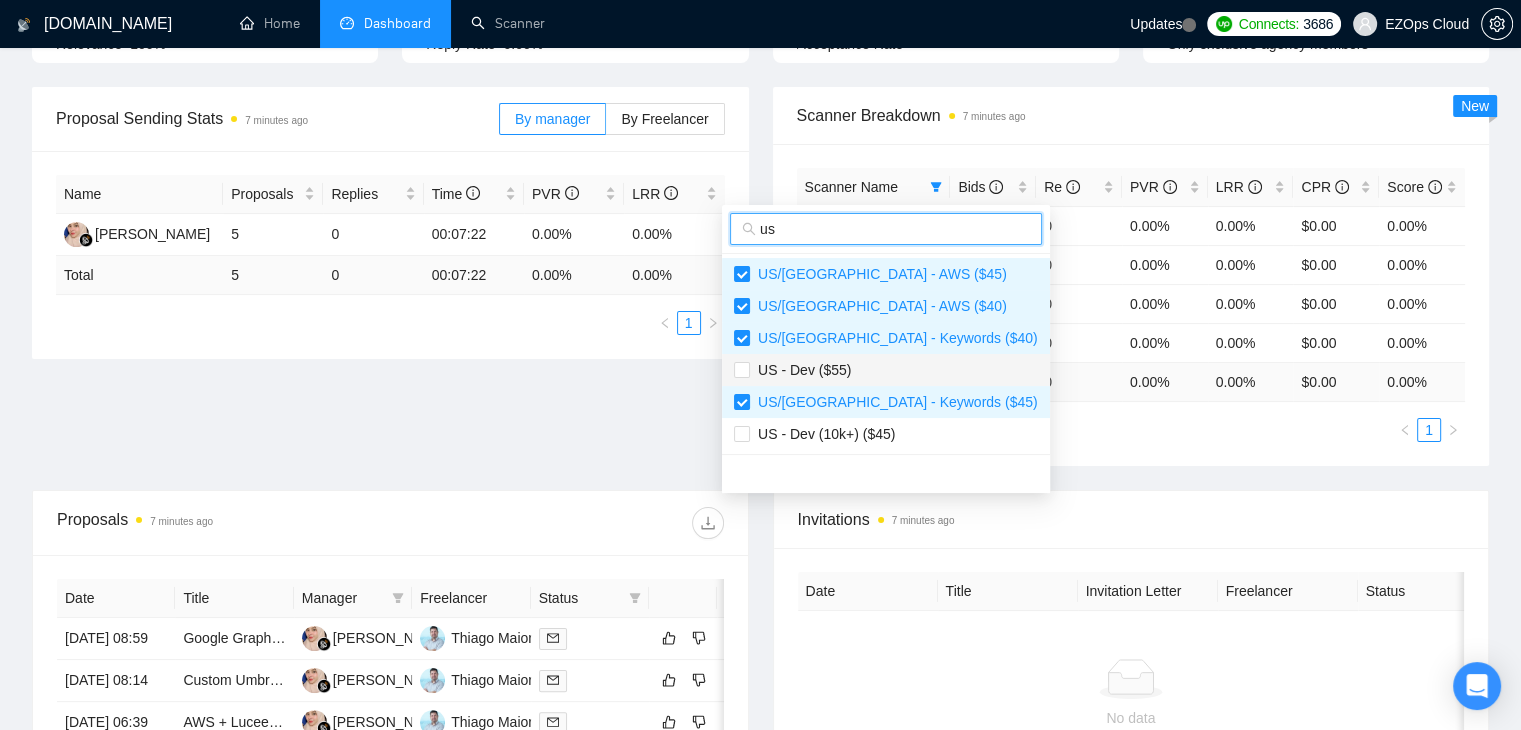 scroll, scrollTop: 300, scrollLeft: 0, axis: vertical 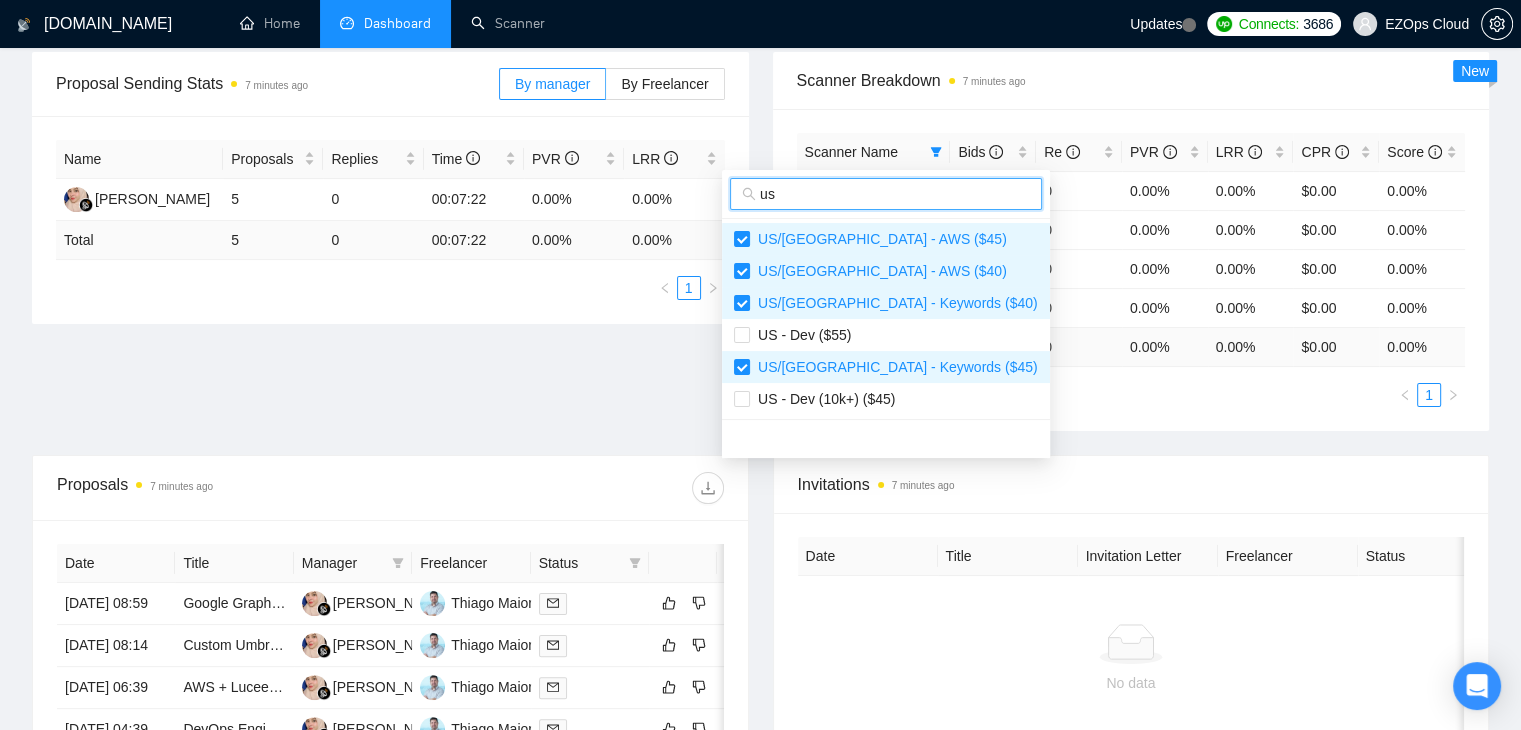 type on "us" 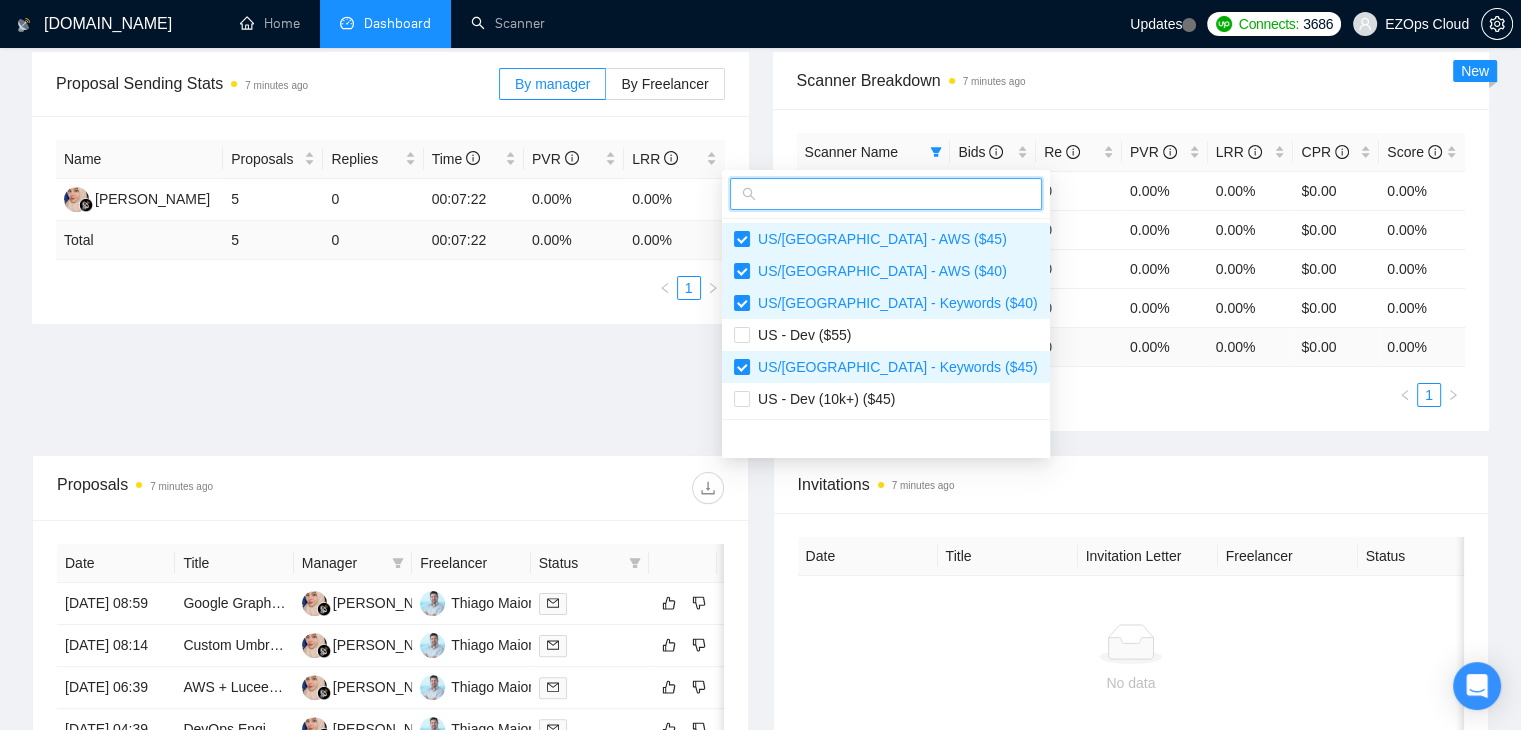 click on "Scanner Name Bids   Re   PVR   LRR   CPR   Score   US/Canada - AWS ($45) 1 0 0.00% 0.00% $0.00 0.00% US/Canada - AWS ($40) 1 0 0.00% 0.00% $0.00 0.00% US/Canada - Keywords ($40) 0 0 0.00% 0.00% $0.00 0.00% US/Canada - Keywords ($45) 0 0 0.00% 0.00% $0.00 0.00% Total 2 0 0.00 % 0.00 % $ 0.00 0.00 % 1" at bounding box center [1131, 270] 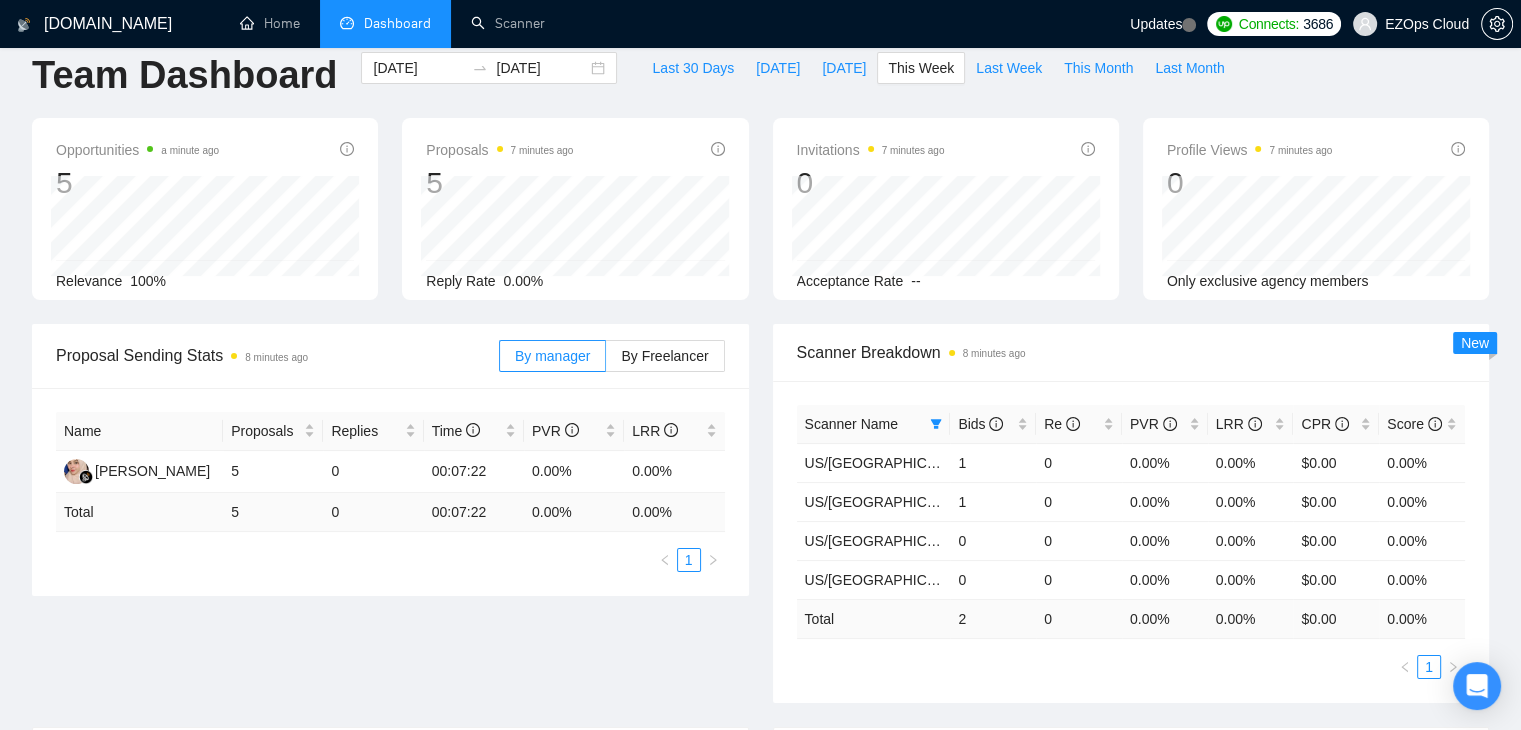 scroll, scrollTop: 0, scrollLeft: 0, axis: both 